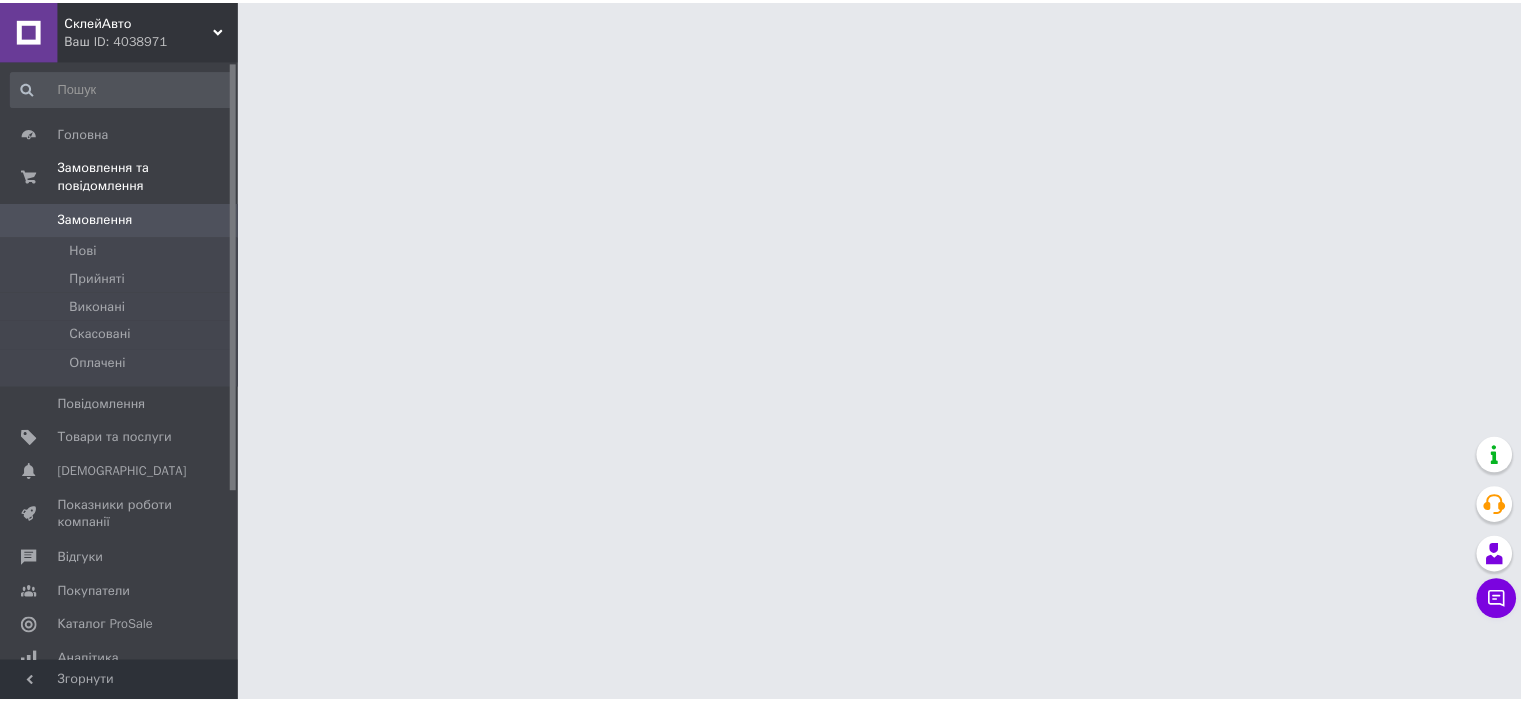 scroll, scrollTop: 0, scrollLeft: 0, axis: both 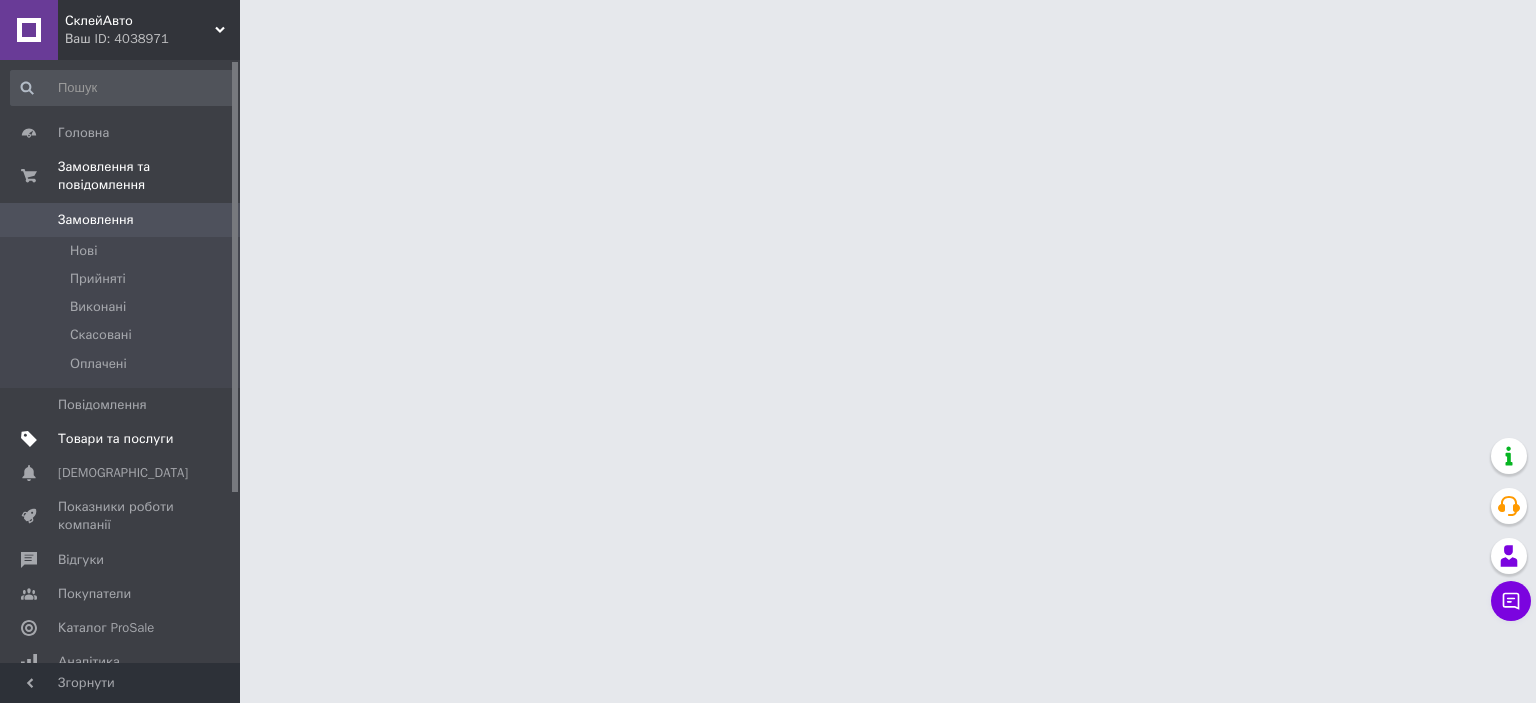 click on "Товари та послуги" at bounding box center [115, 439] 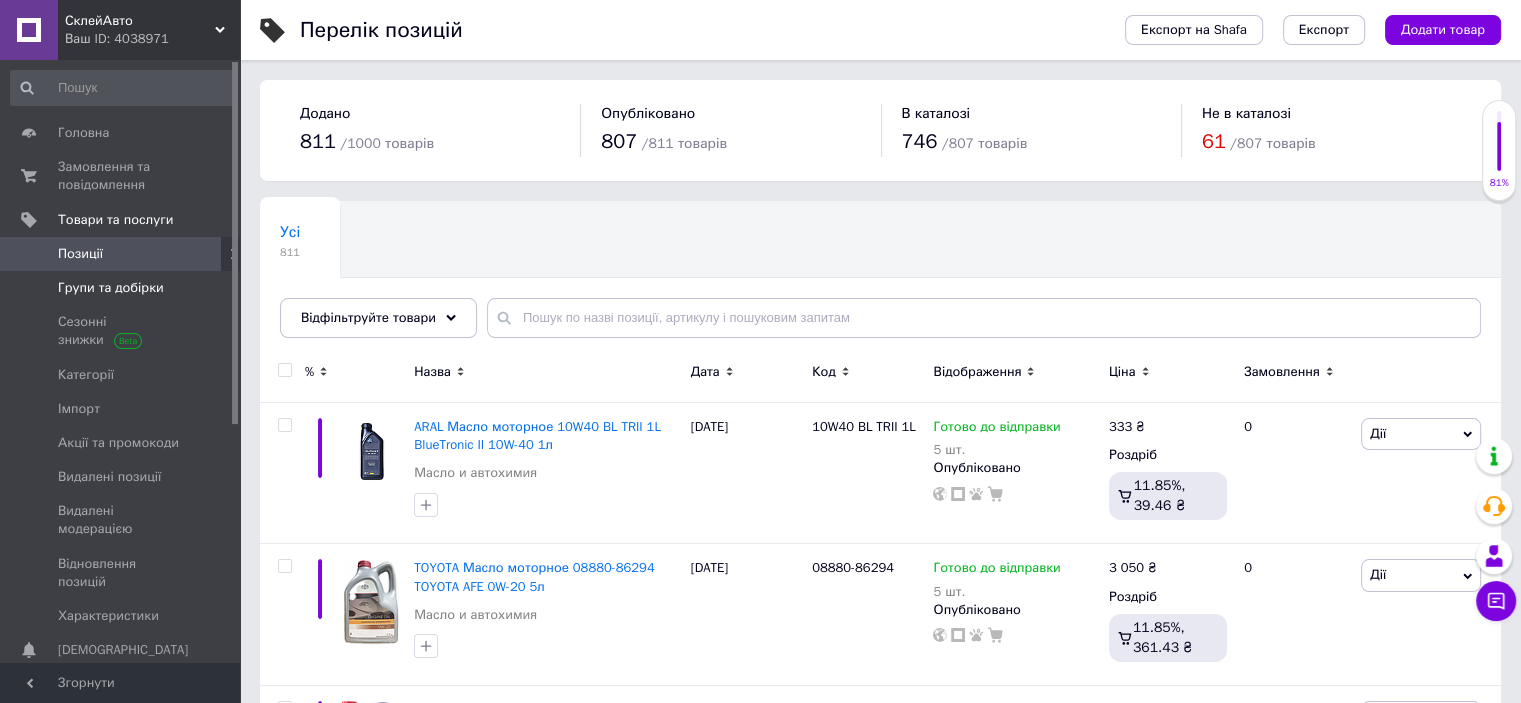 click on "Групи та добірки" at bounding box center [123, 288] 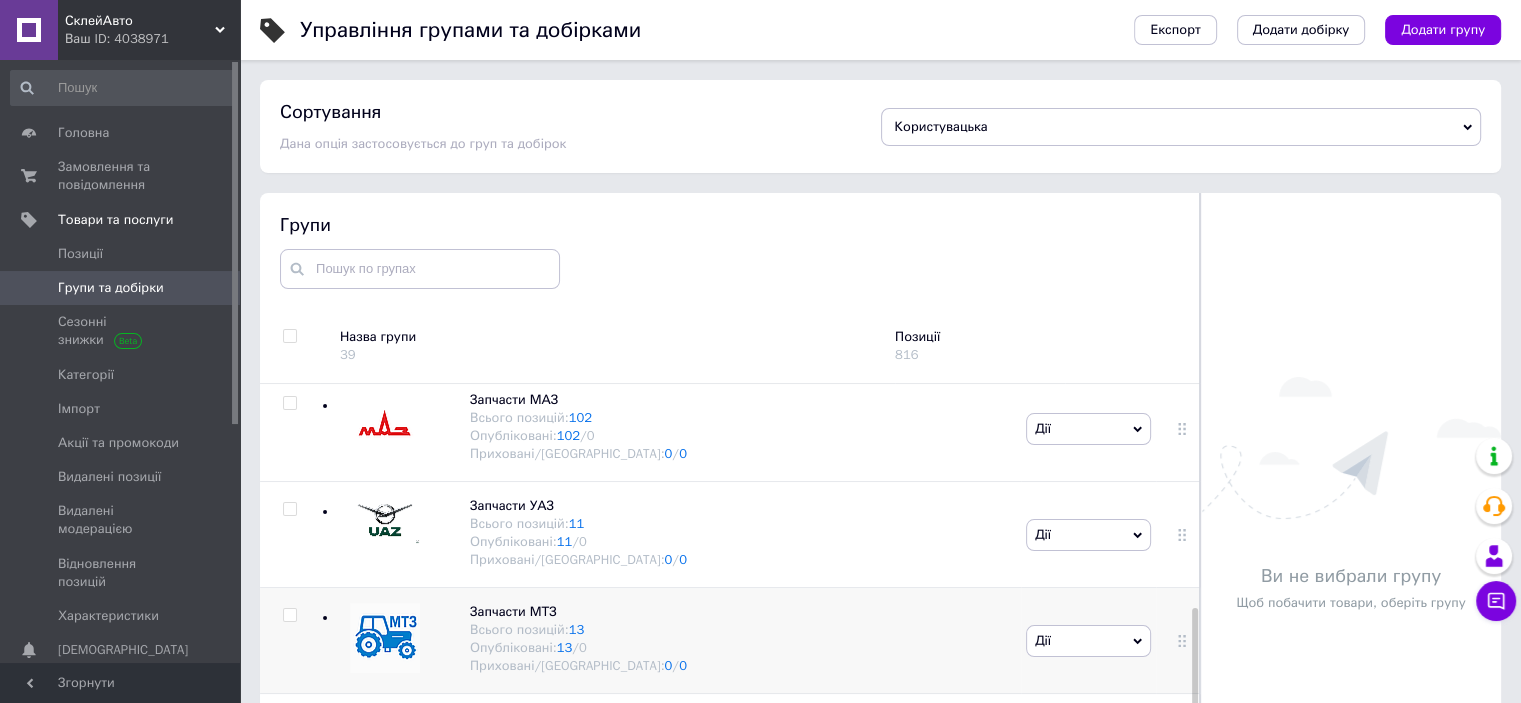 scroll, scrollTop: 640, scrollLeft: 0, axis: vertical 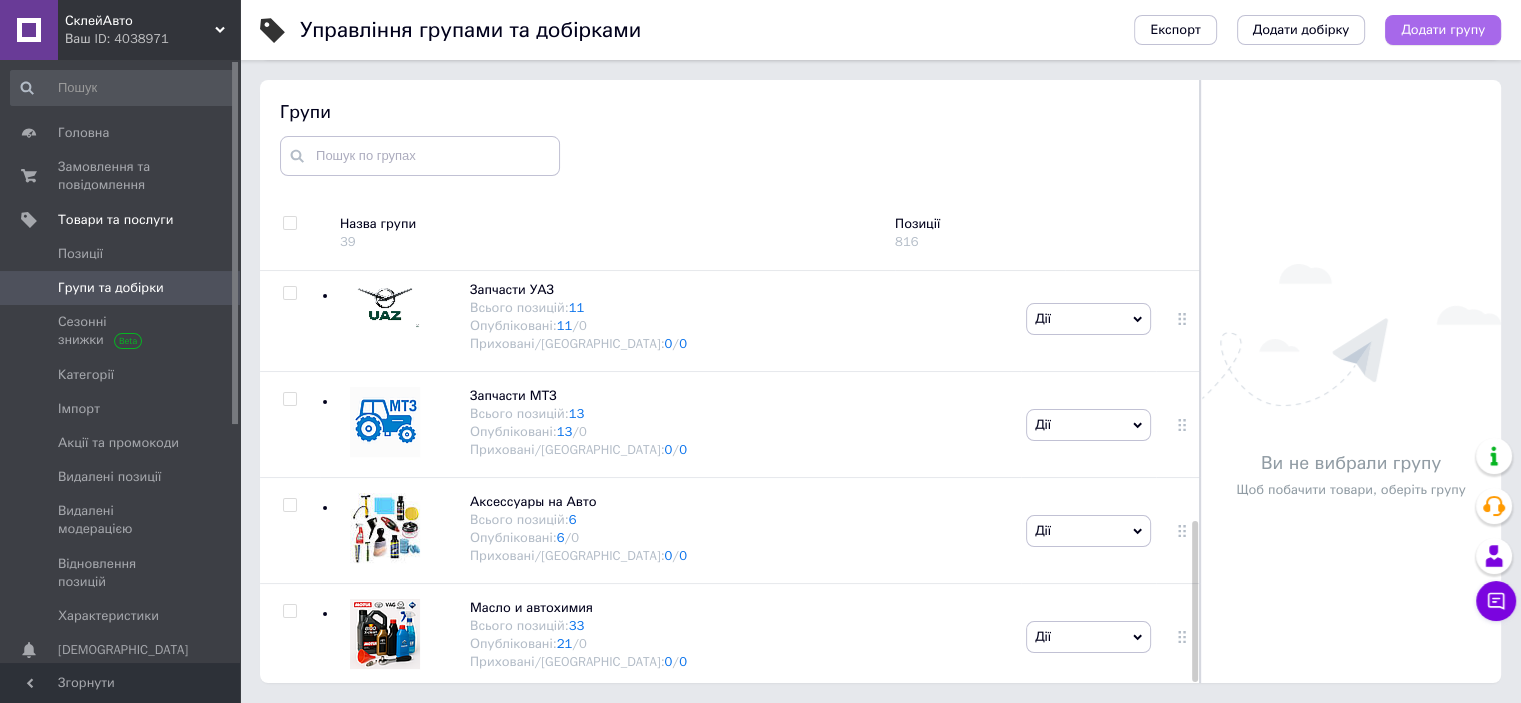 click on "Додати групу" at bounding box center (1443, 30) 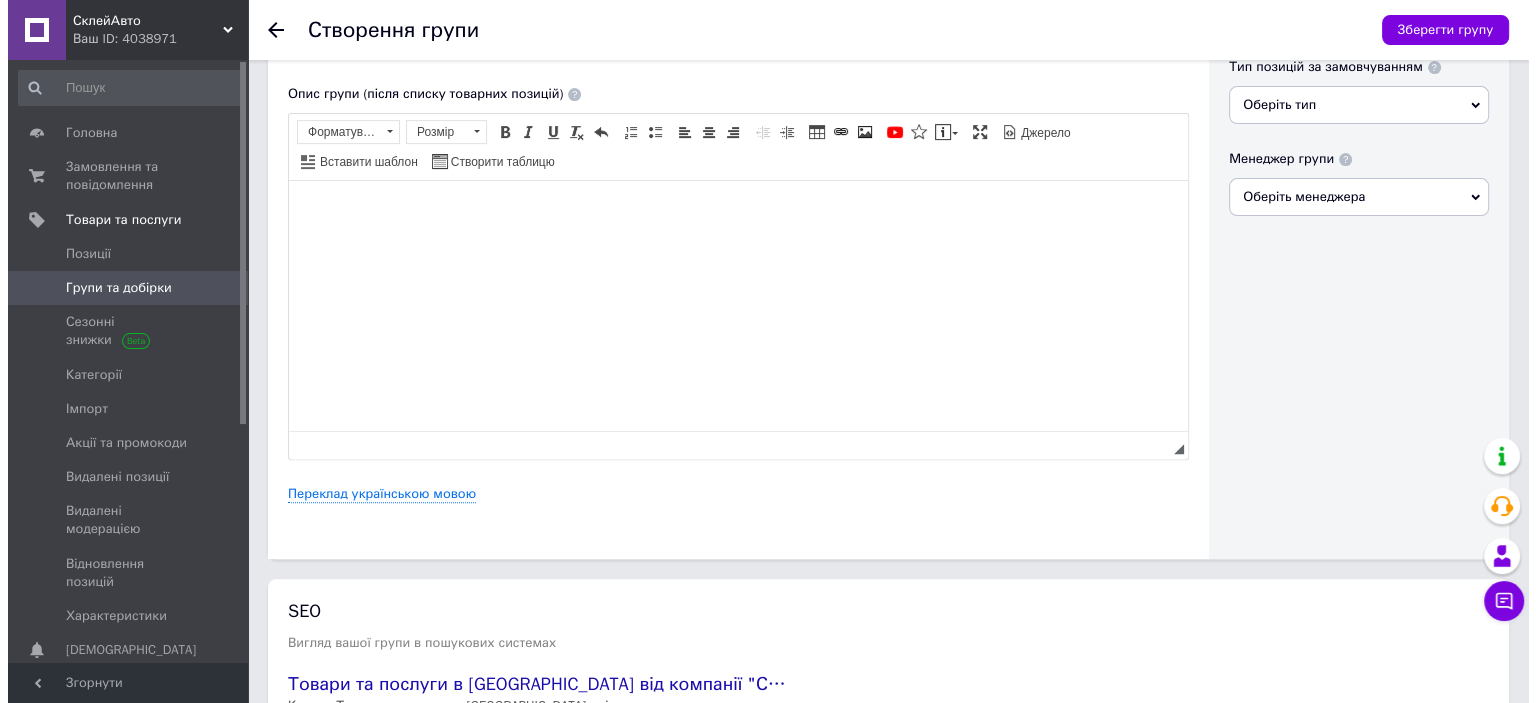 scroll, scrollTop: 700, scrollLeft: 0, axis: vertical 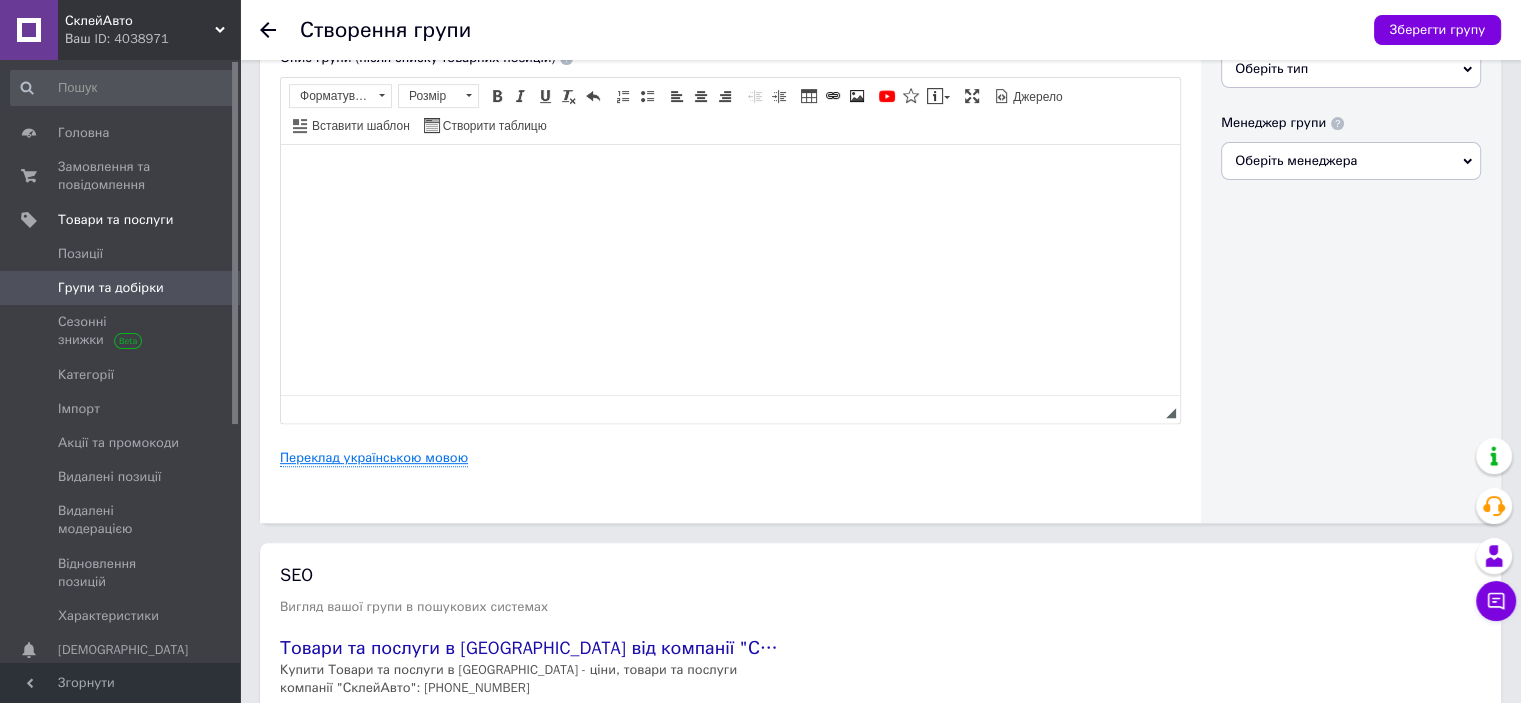 click on "Переклад українською мовою" at bounding box center (374, 458) 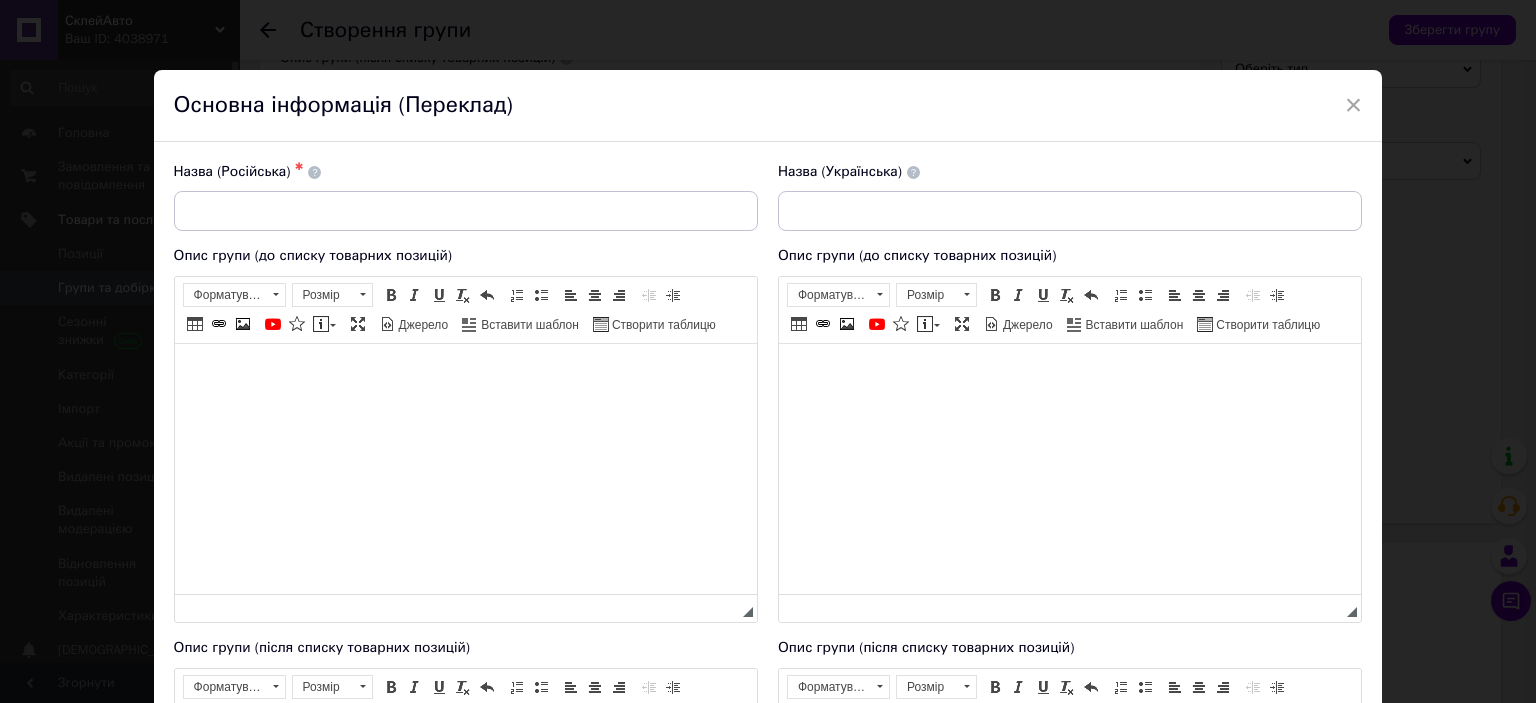 scroll, scrollTop: 0, scrollLeft: 0, axis: both 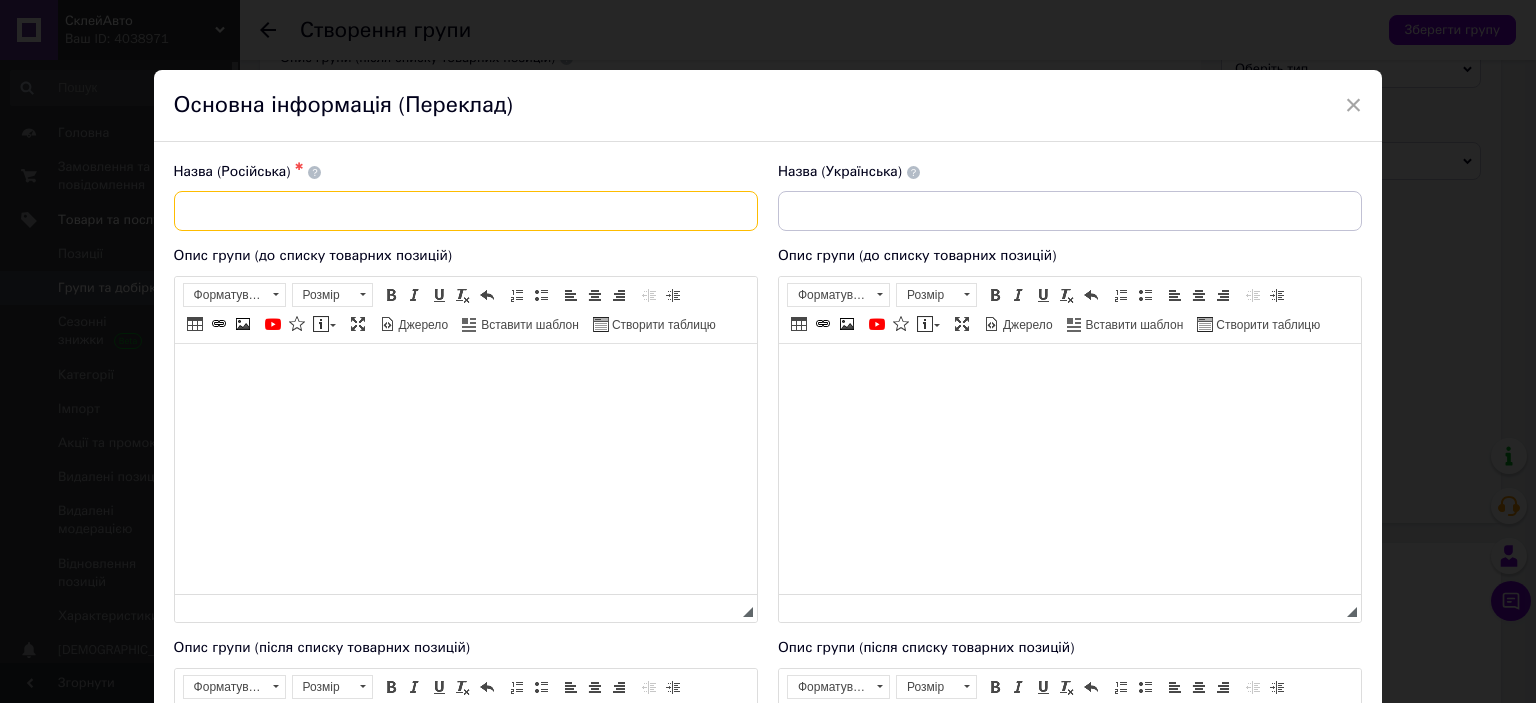click at bounding box center (466, 211) 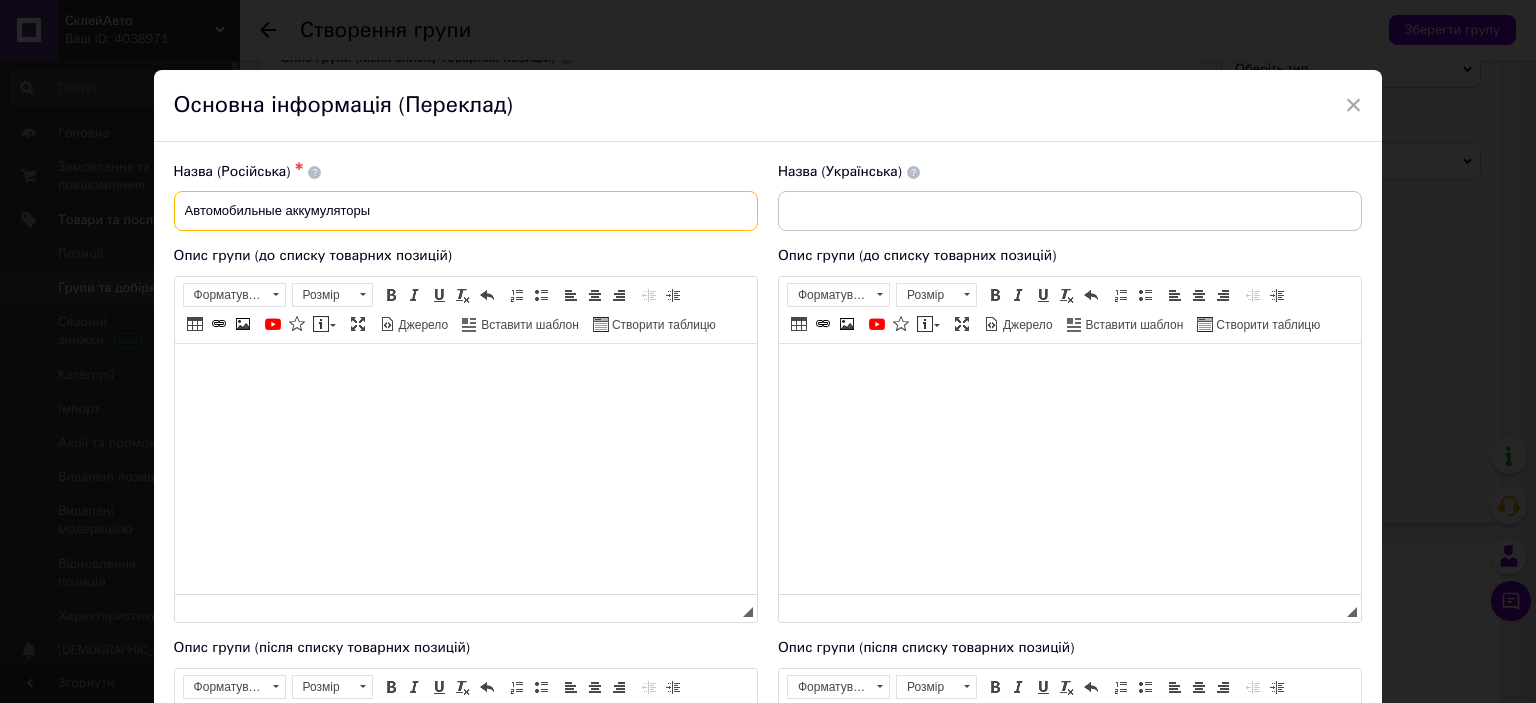 type on "Автомобильные аккумуляторы" 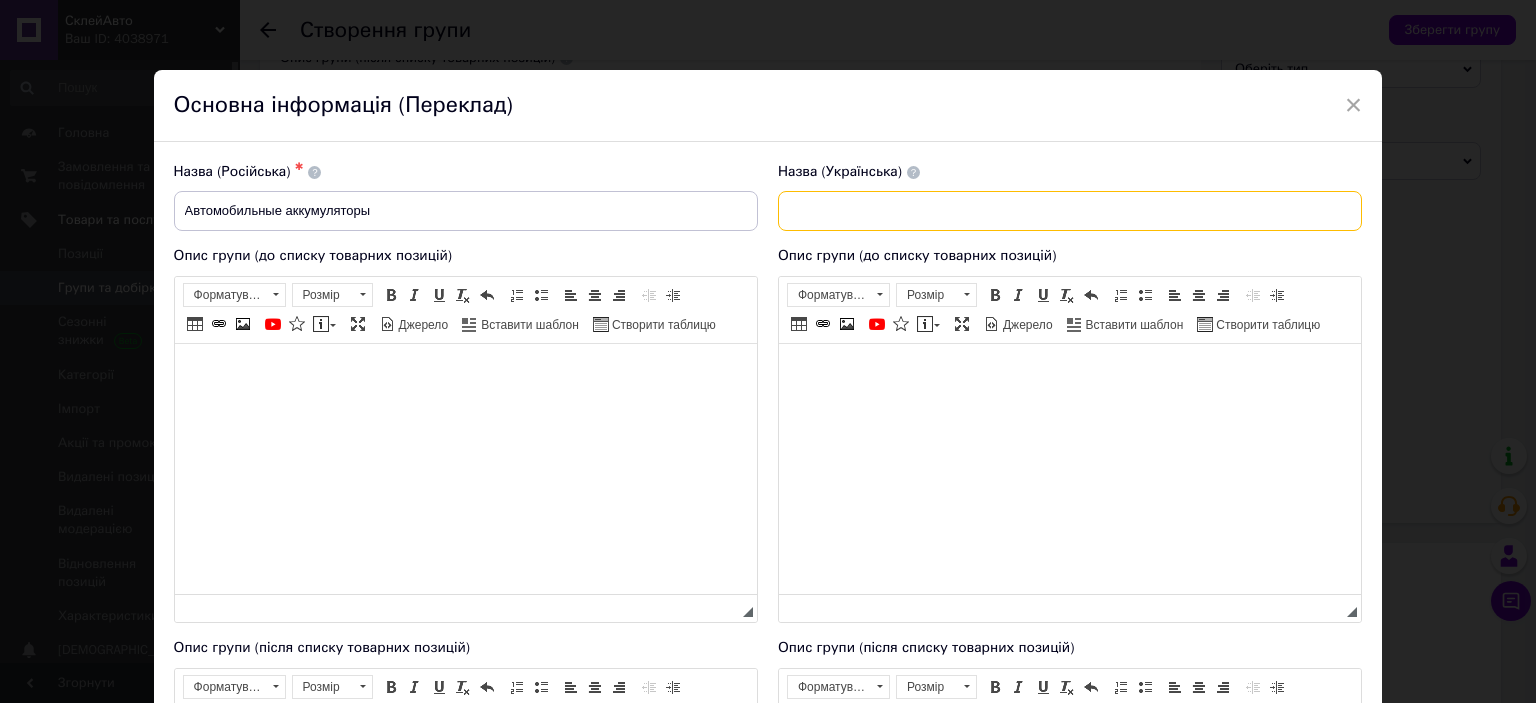 click at bounding box center (1070, 211) 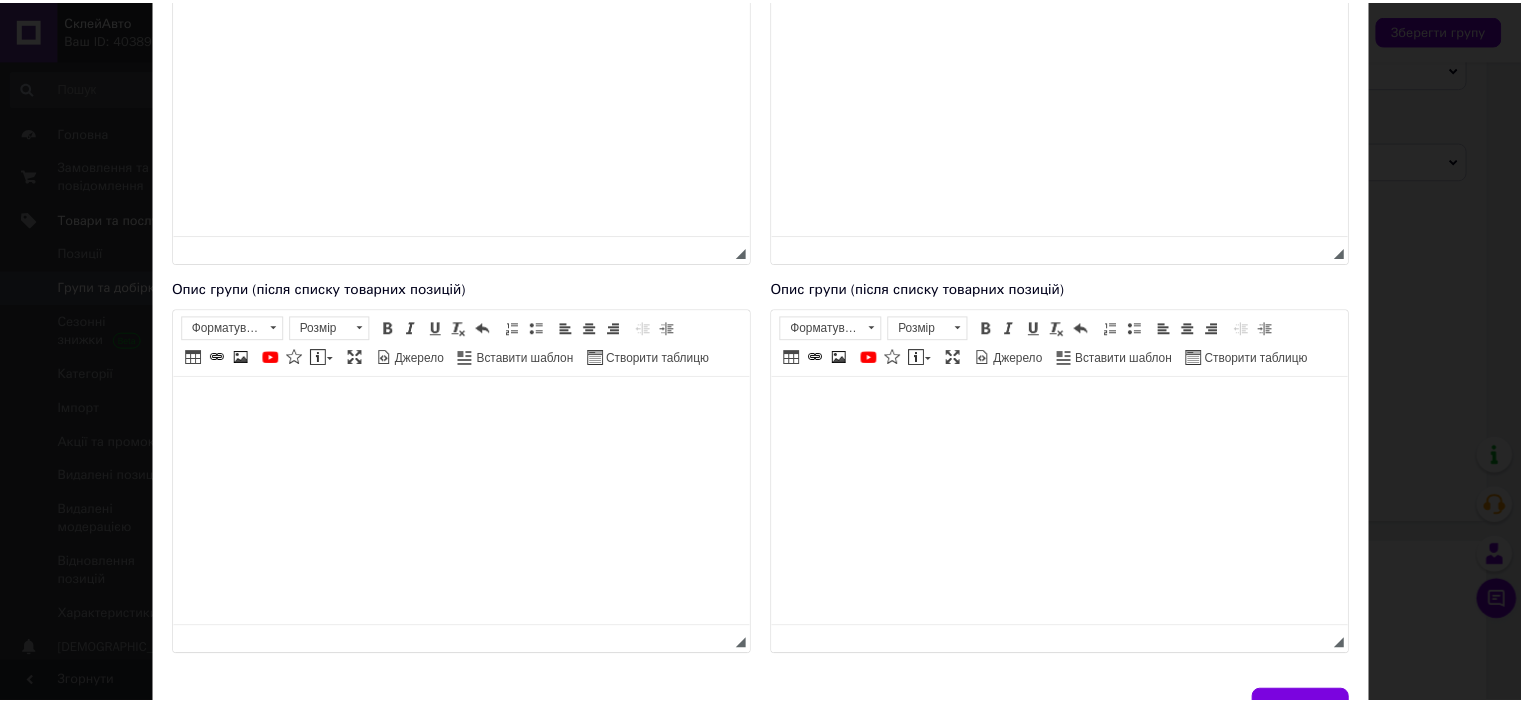 scroll, scrollTop: 472, scrollLeft: 0, axis: vertical 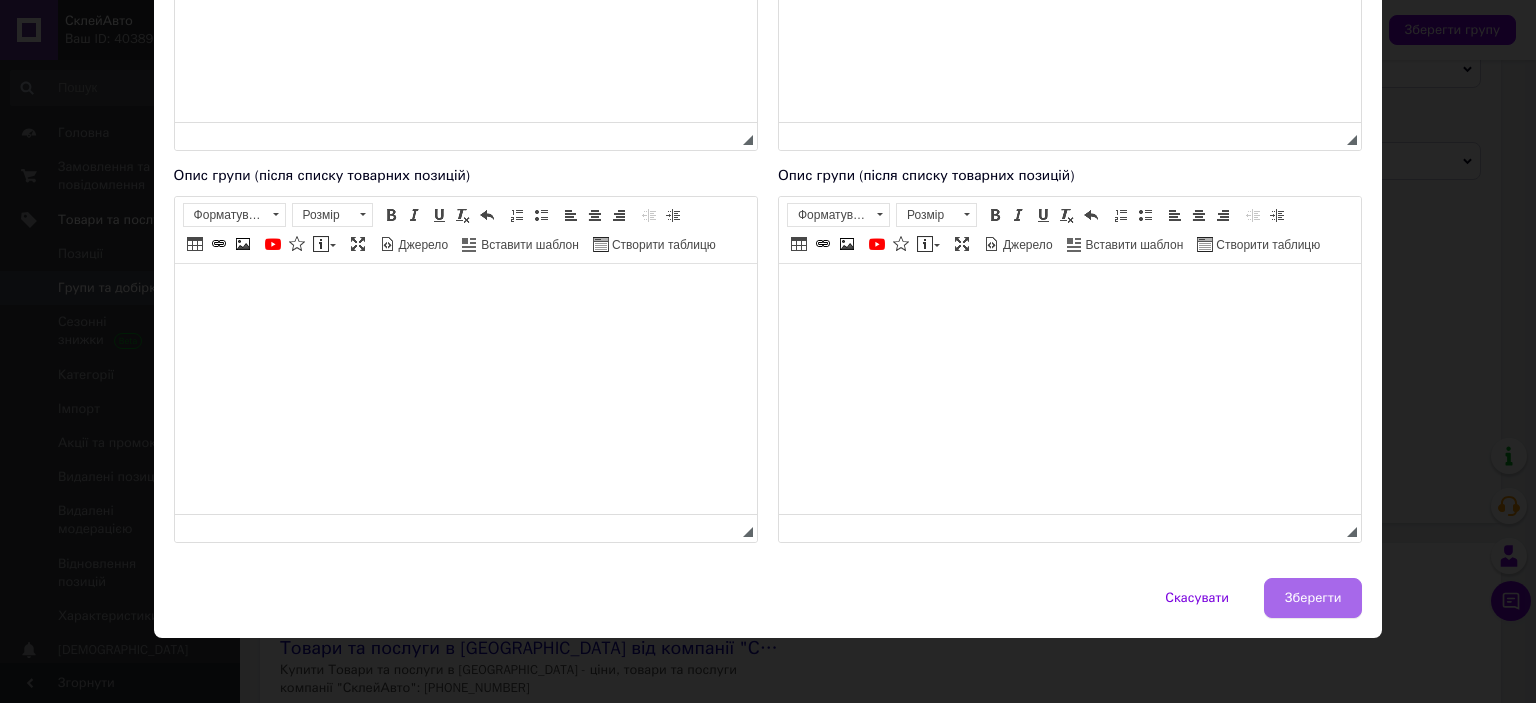 type on "Автомобільні акумулятори" 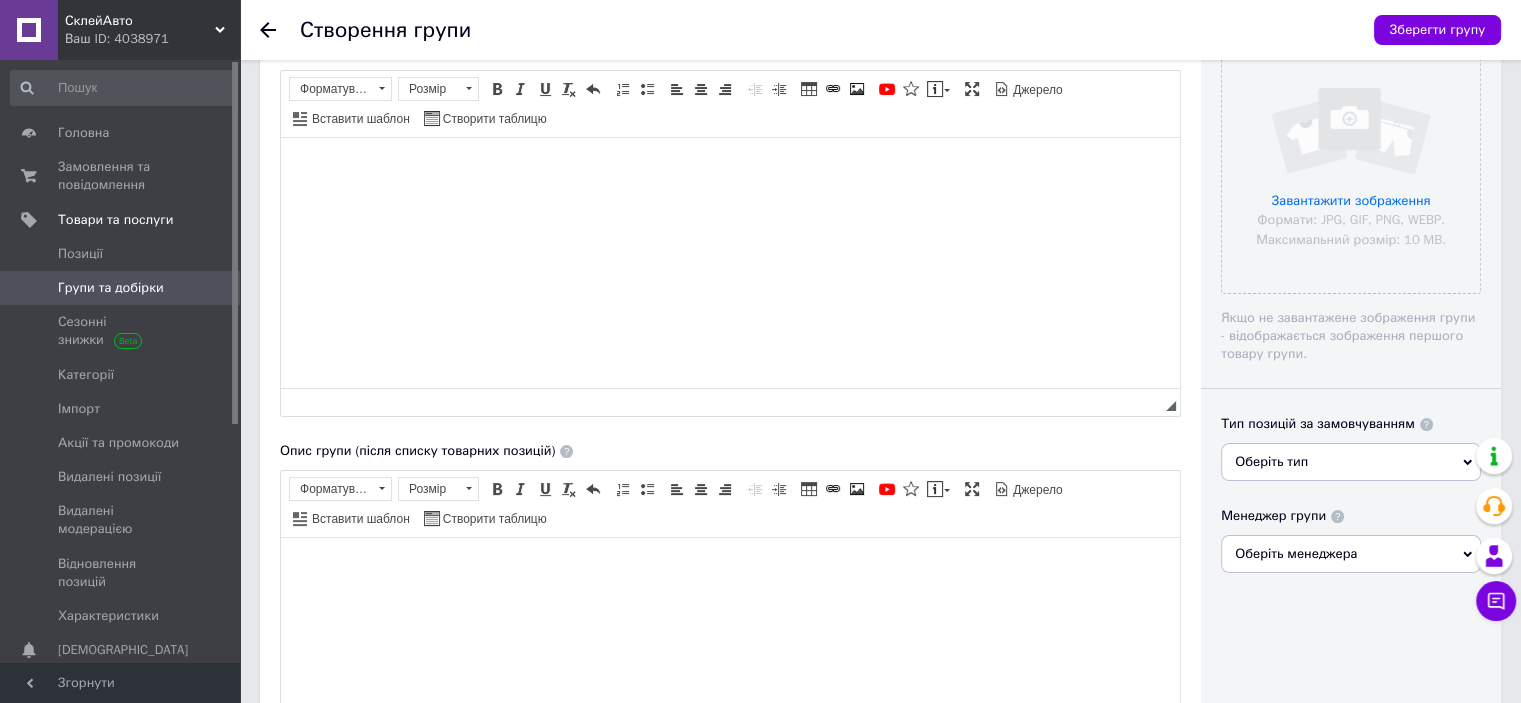 scroll, scrollTop: 200, scrollLeft: 0, axis: vertical 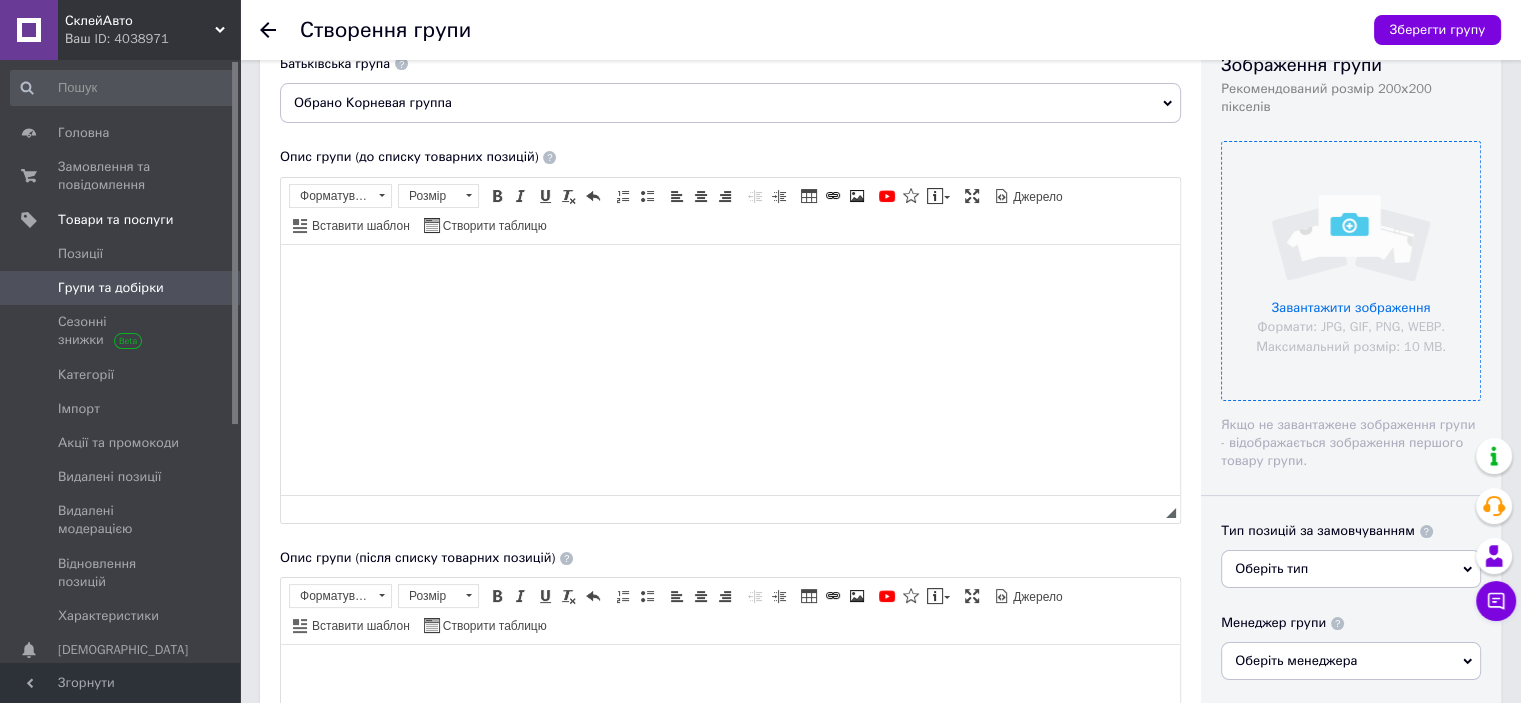 click at bounding box center [1351, 271] 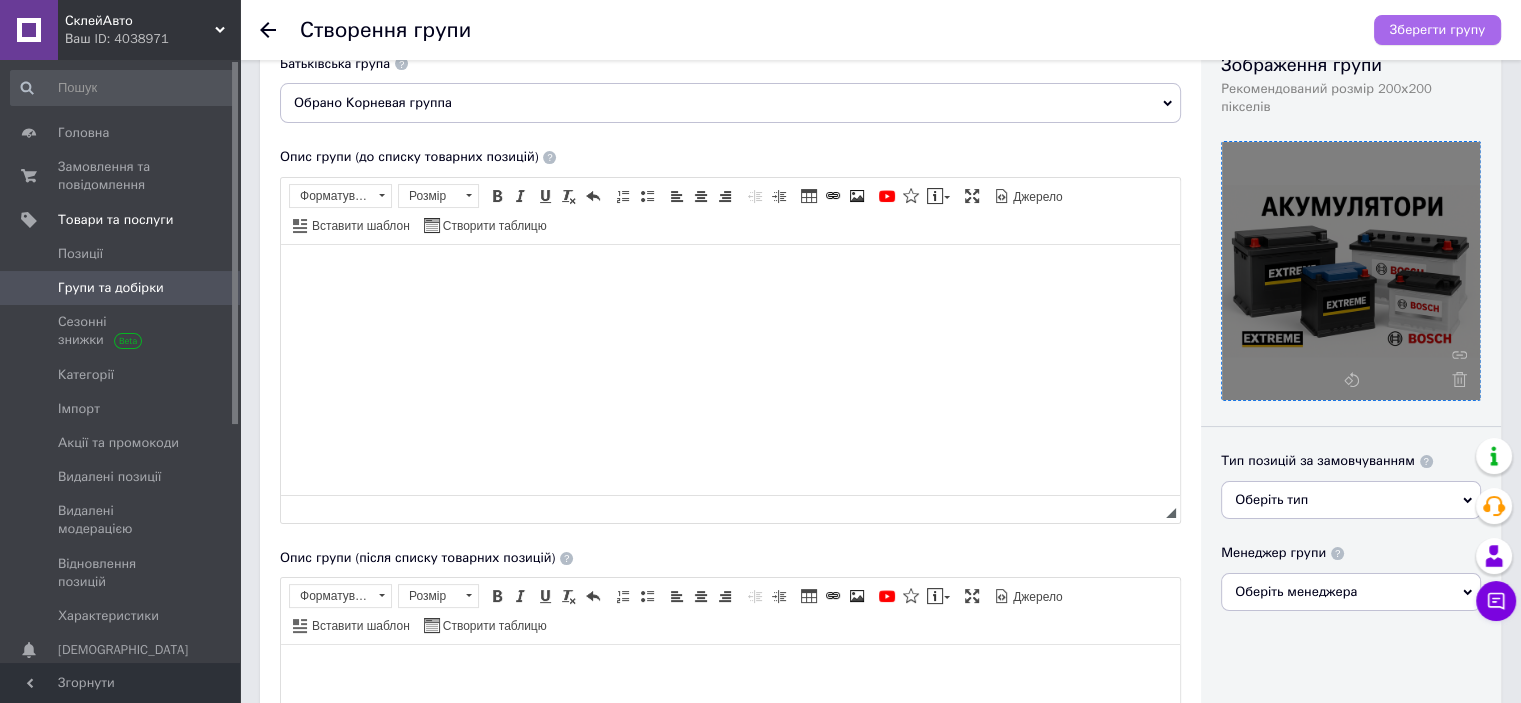 click on "Зберегти групу" at bounding box center (1437, 30) 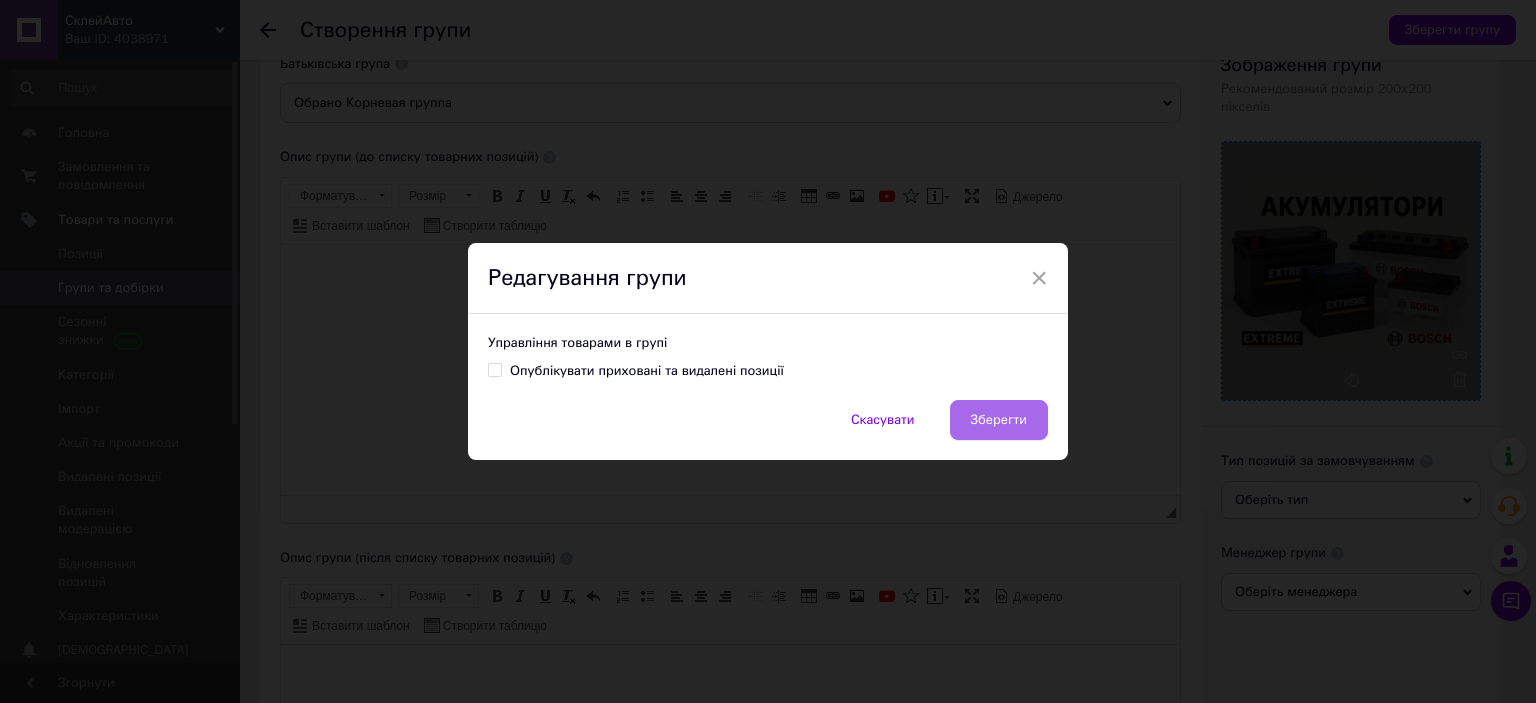 click on "Зберегти" at bounding box center [999, 420] 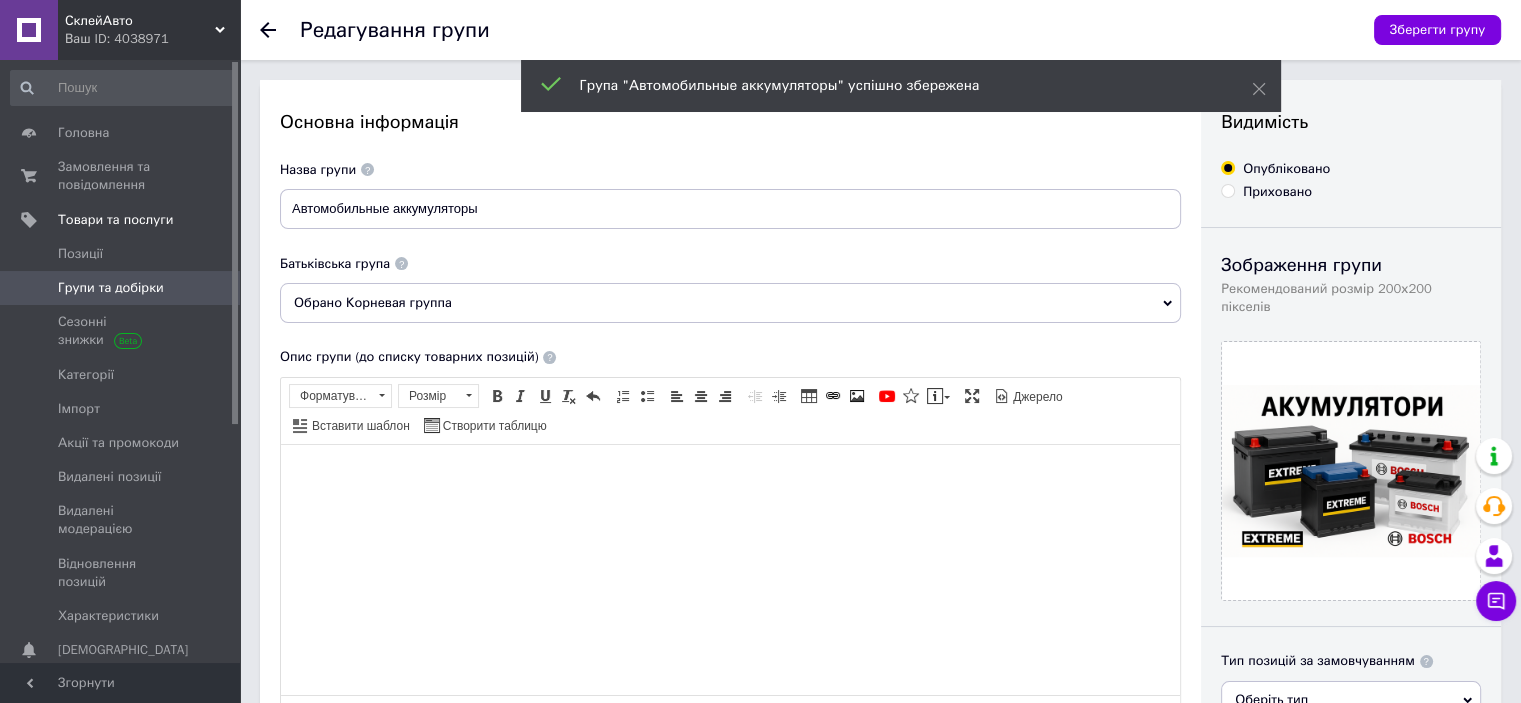 scroll, scrollTop: 0, scrollLeft: 0, axis: both 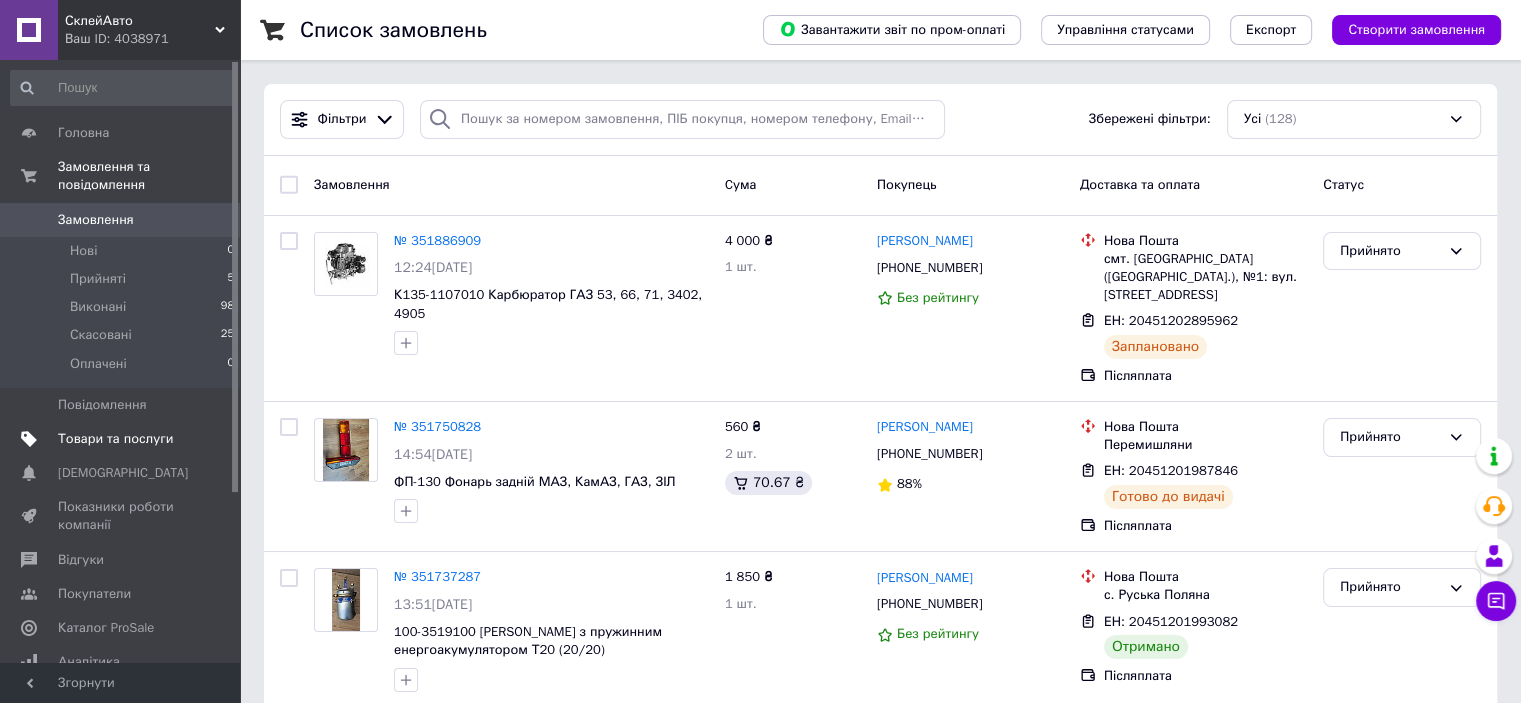 click on "Товари та послуги" at bounding box center (115, 439) 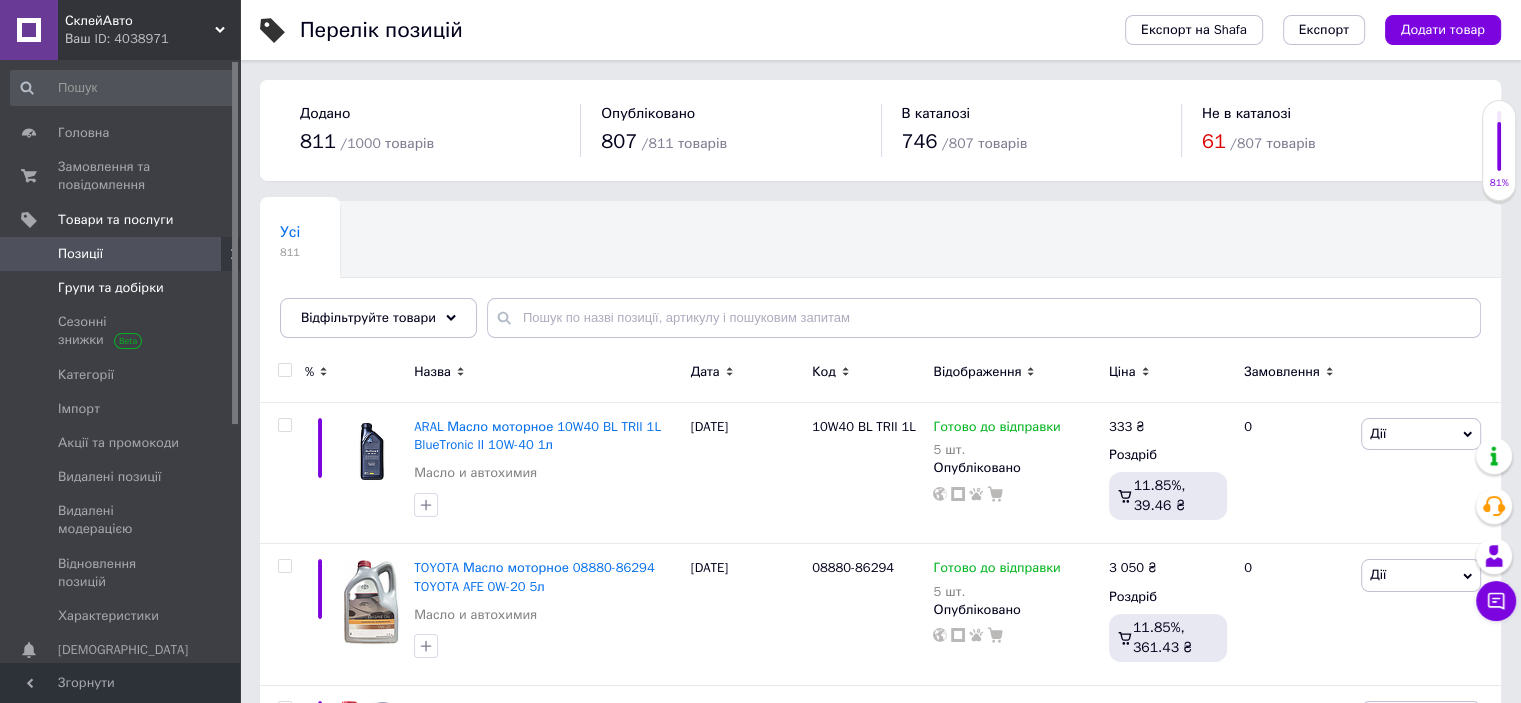 click on "Групи та добірки" at bounding box center (111, 288) 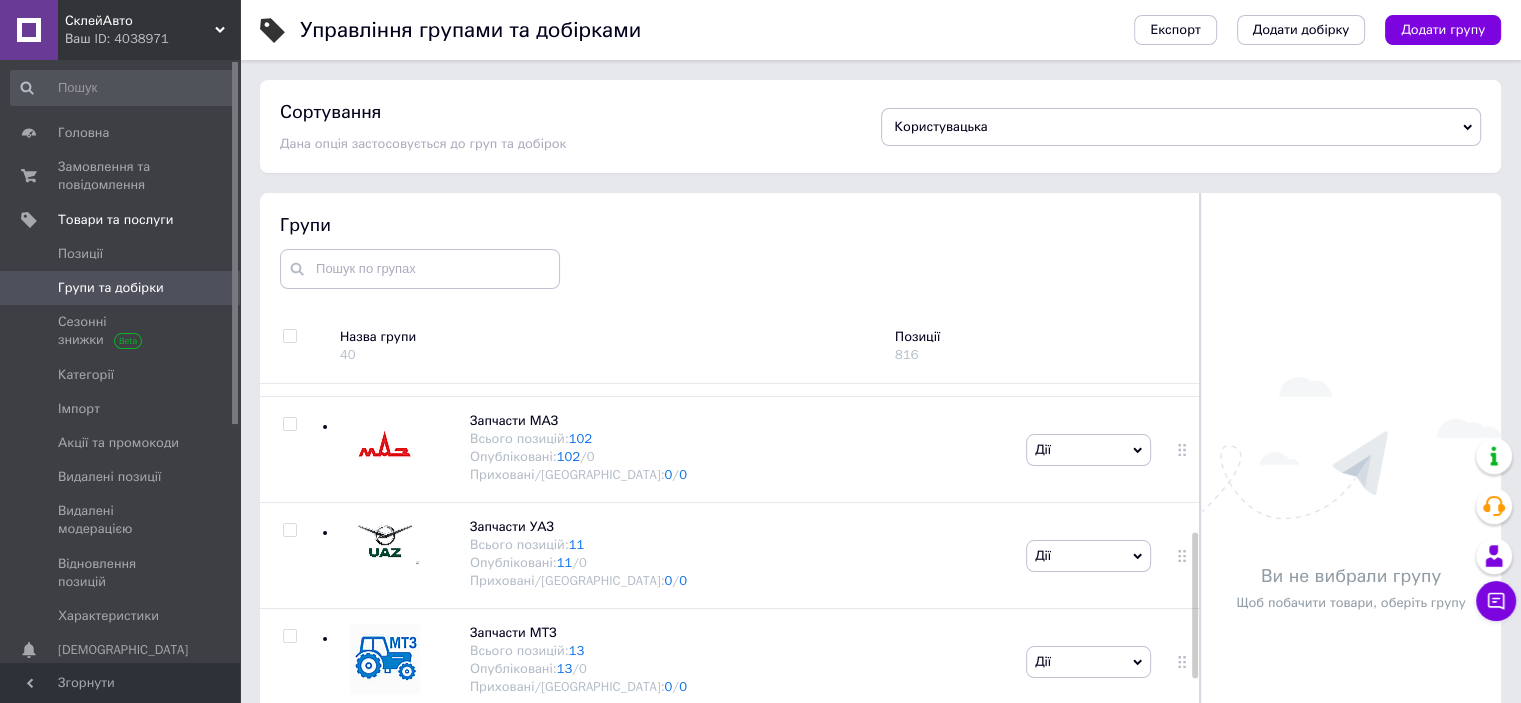 scroll, scrollTop: 745, scrollLeft: 0, axis: vertical 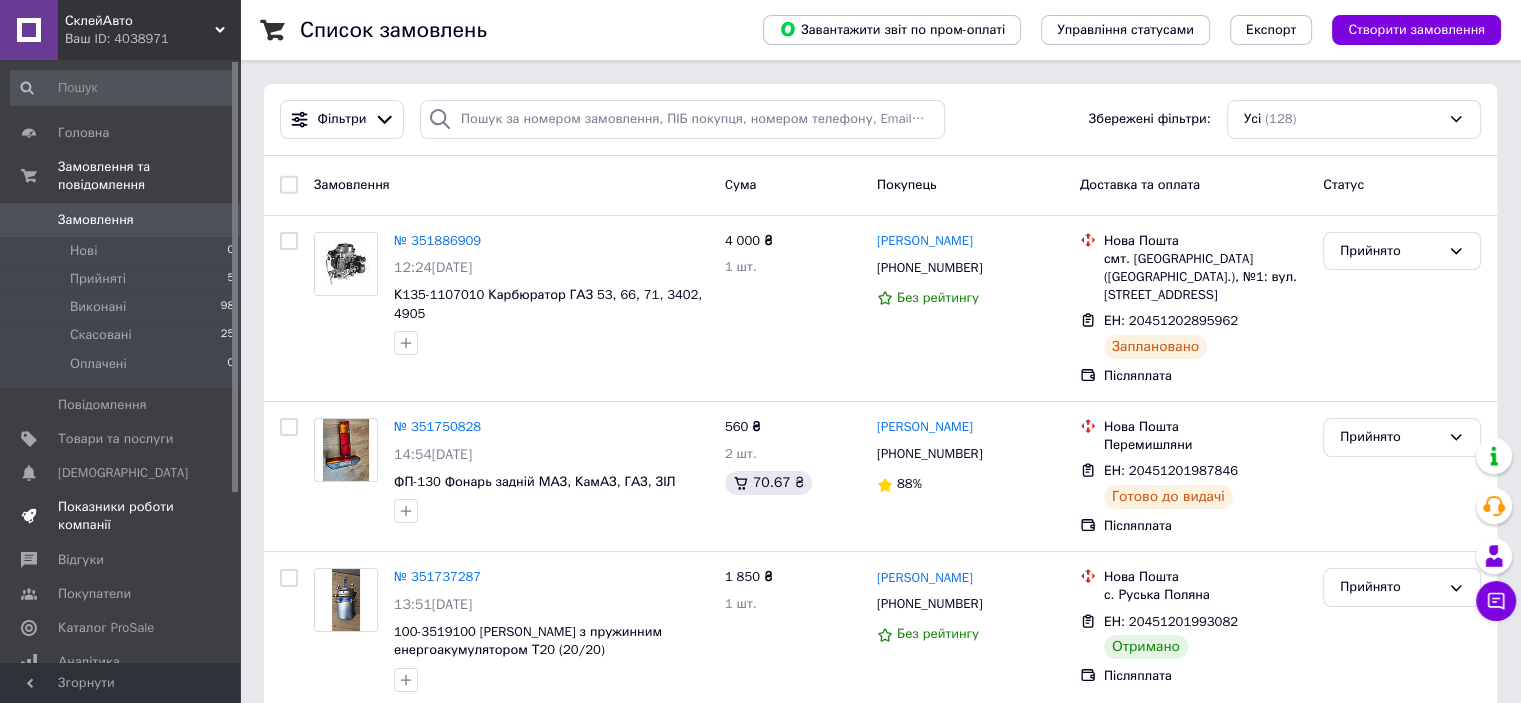 click on "Показники роботи компанії" at bounding box center (121, 516) 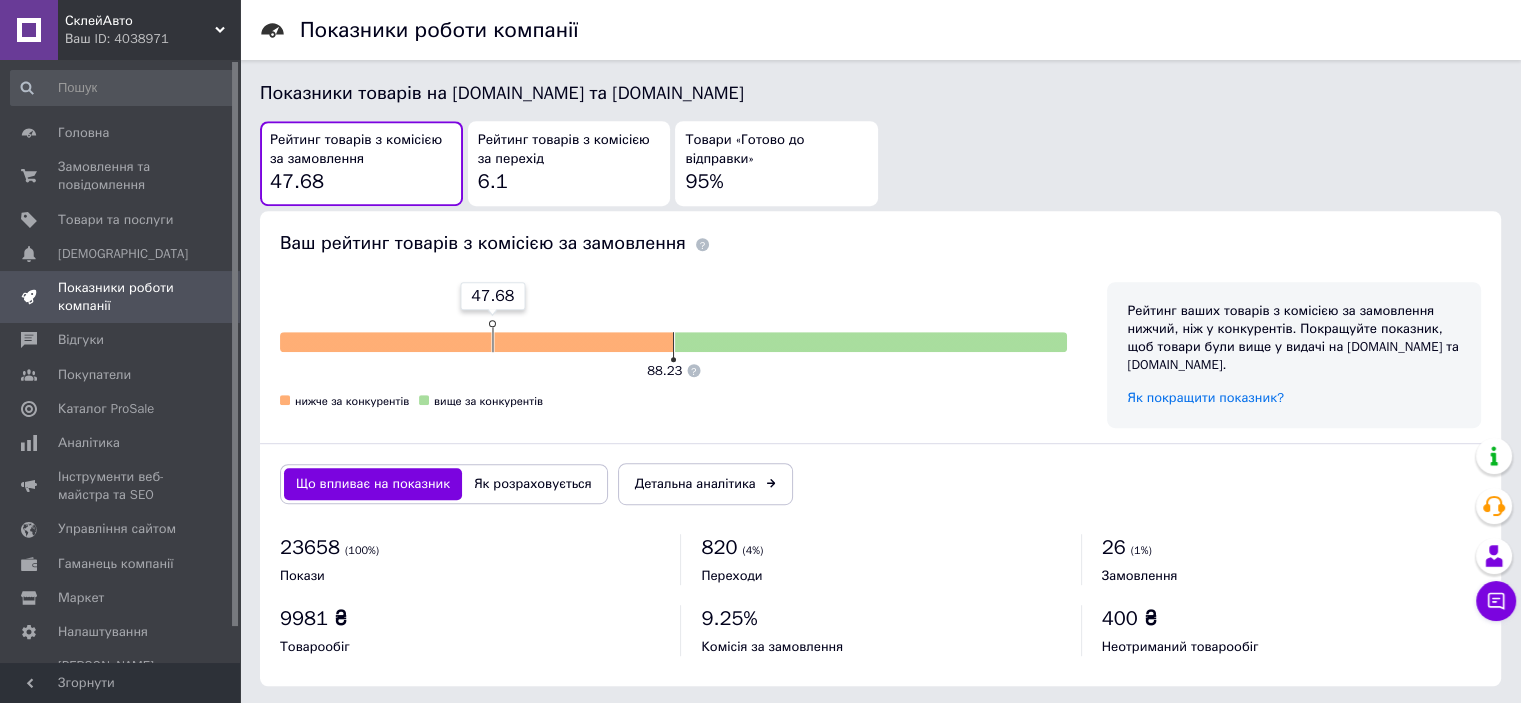 scroll, scrollTop: 1096, scrollLeft: 0, axis: vertical 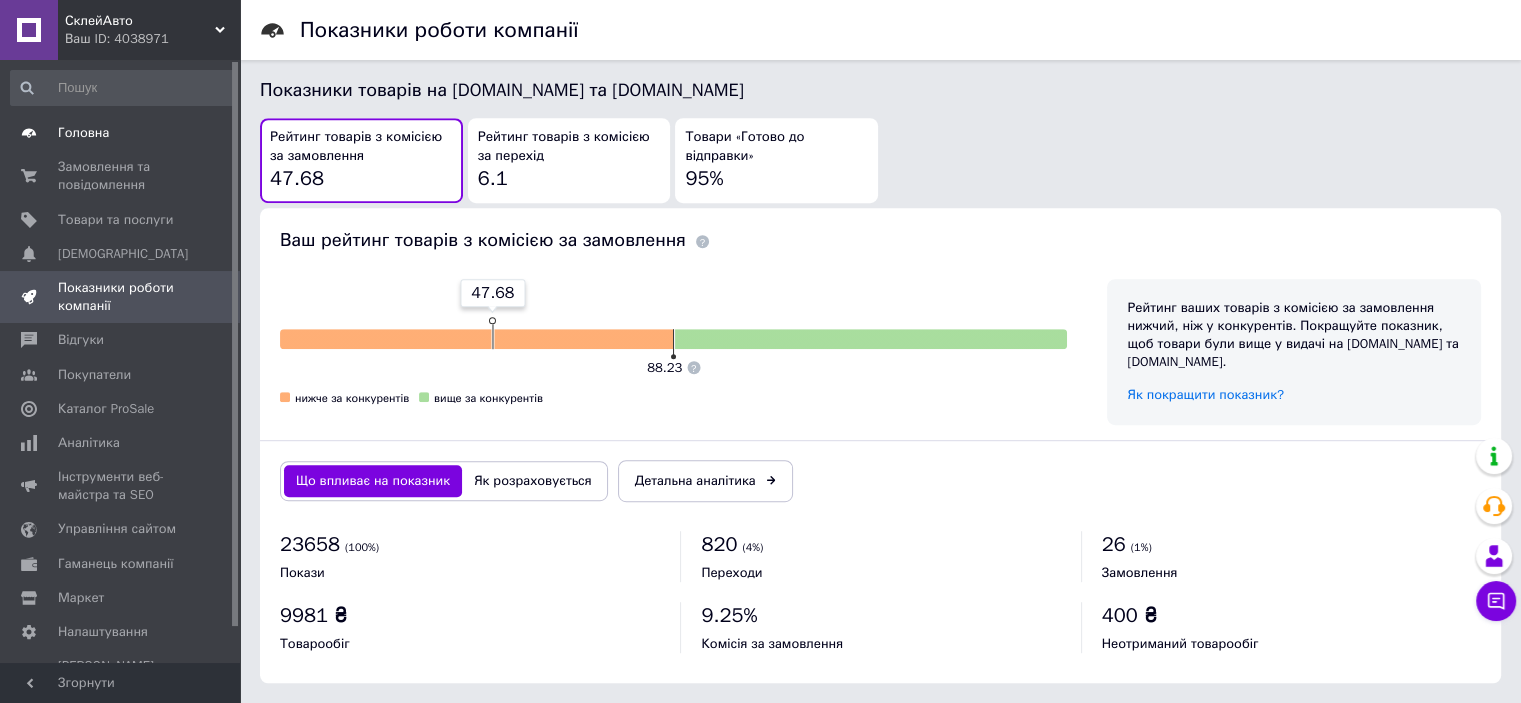 click on "Головна" at bounding box center (121, 133) 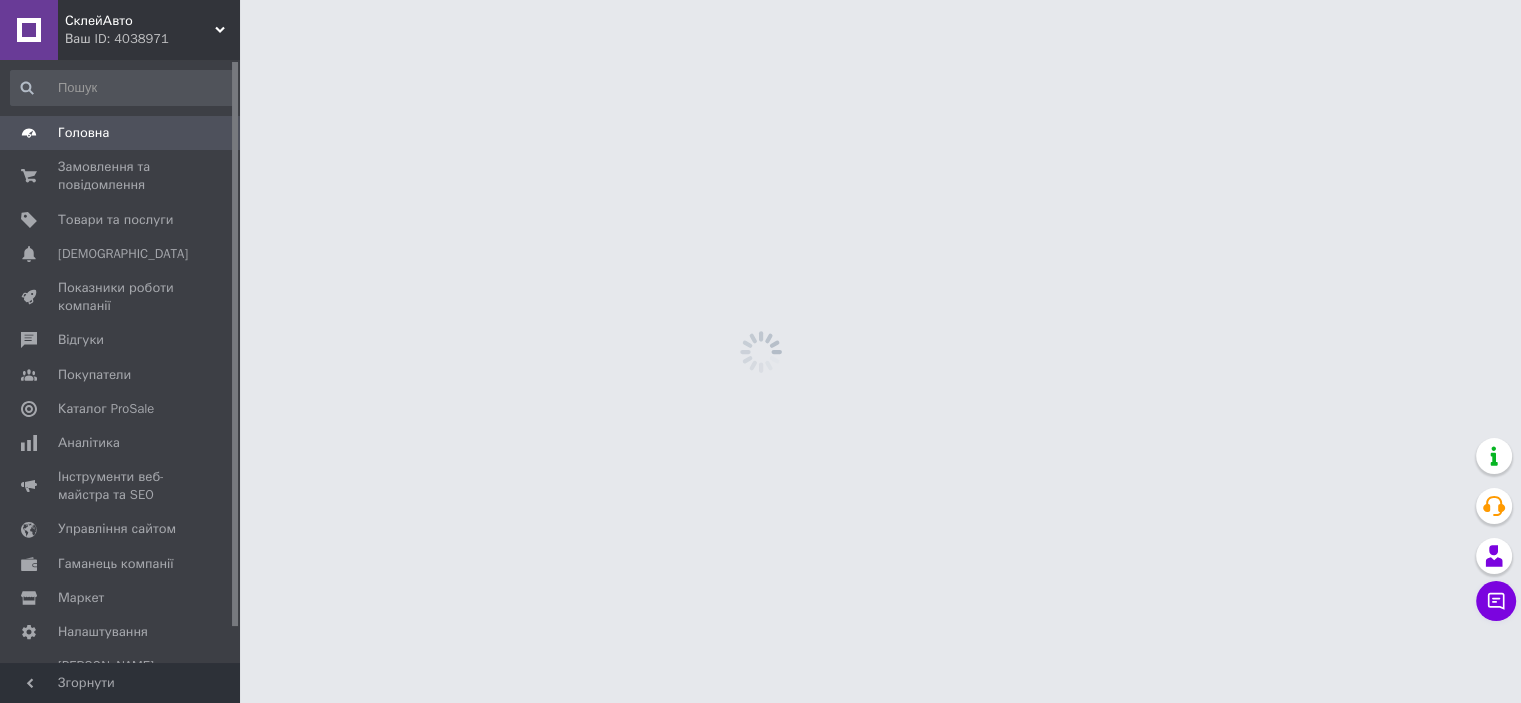 scroll, scrollTop: 0, scrollLeft: 0, axis: both 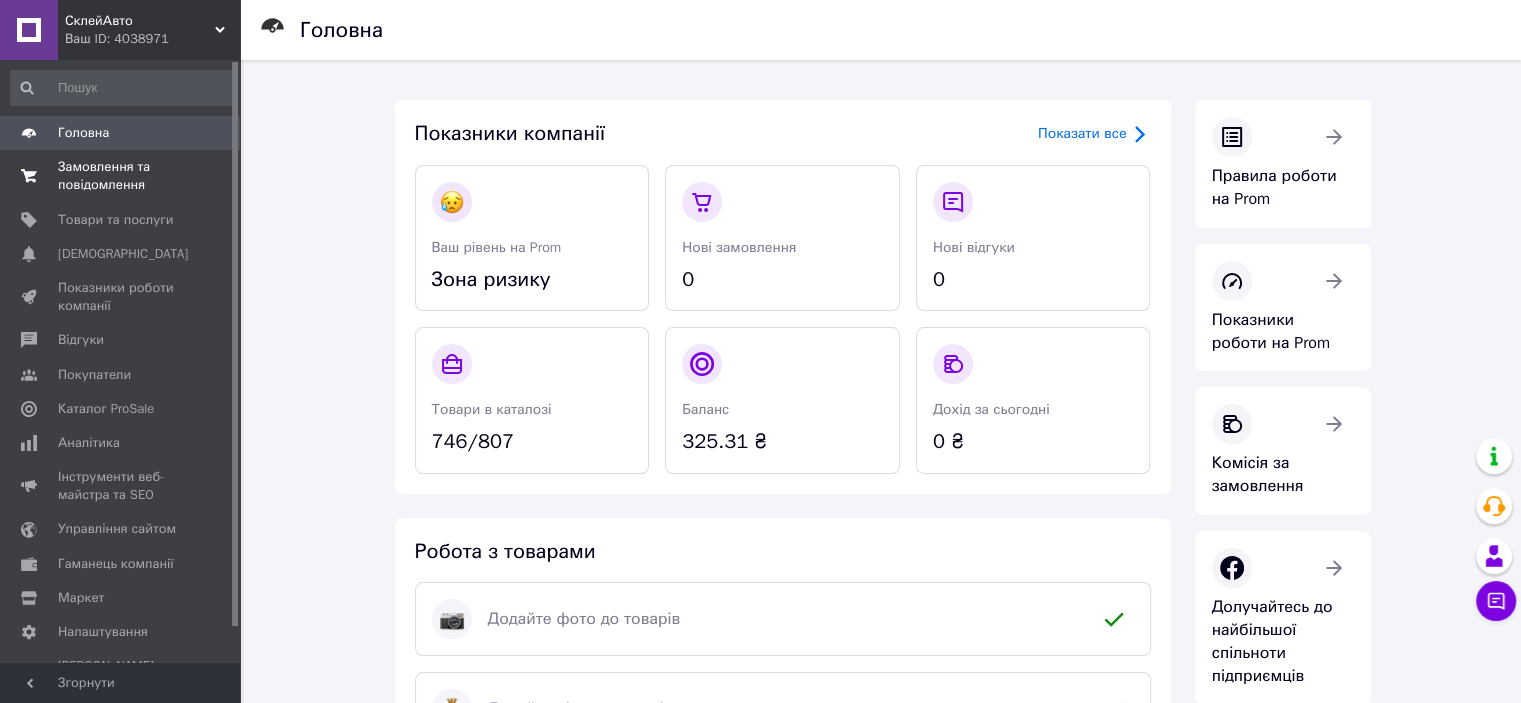 click on "Замовлення та повідомлення" at bounding box center (121, 176) 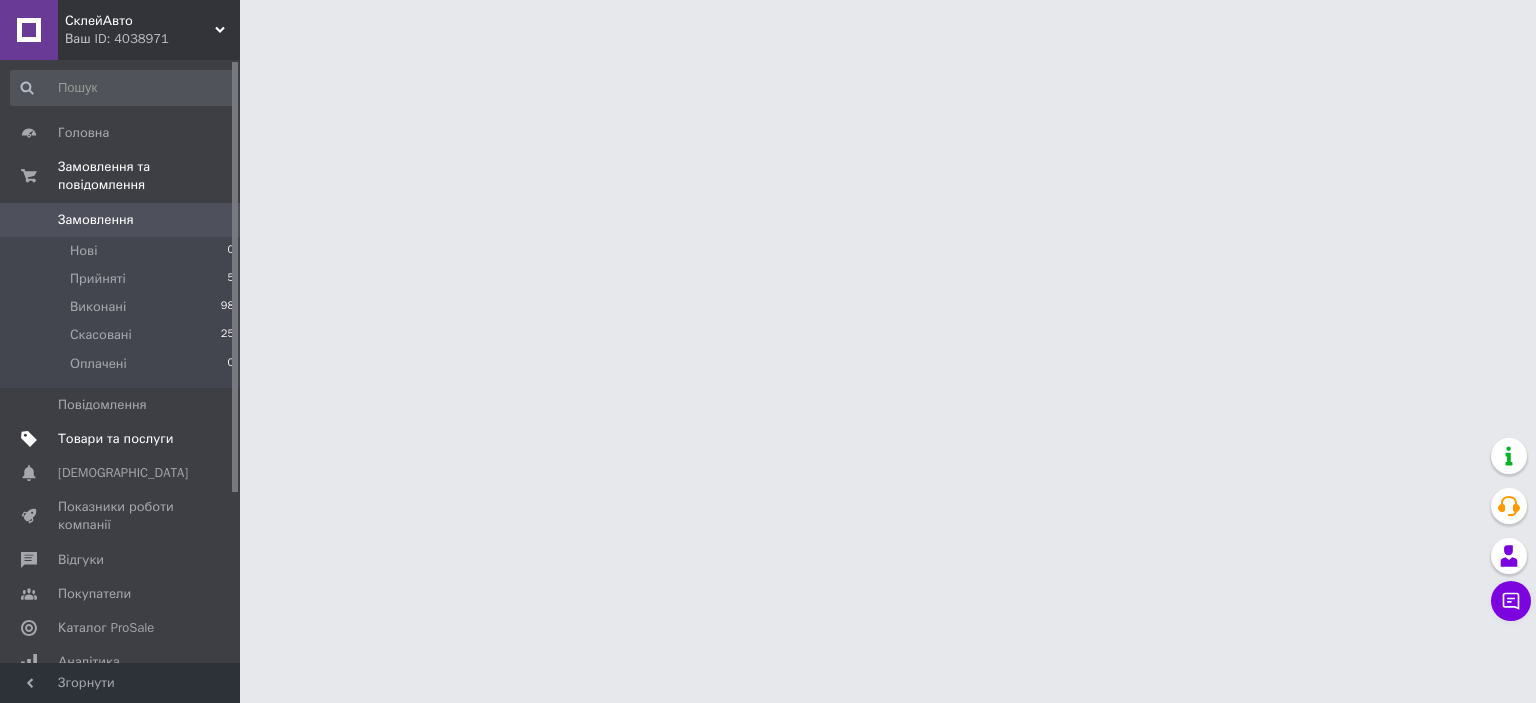 click on "Товари та послуги" at bounding box center [115, 439] 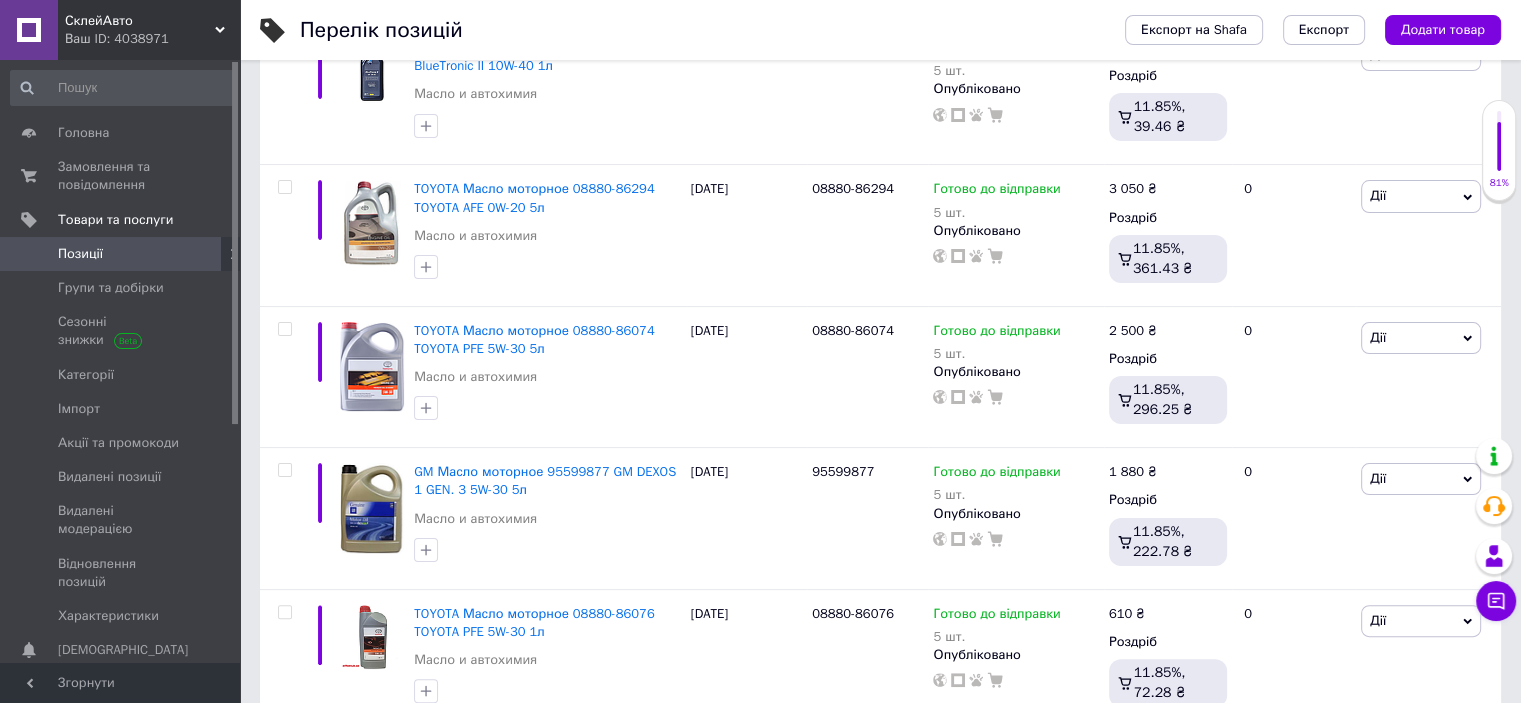 scroll, scrollTop: 500, scrollLeft: 0, axis: vertical 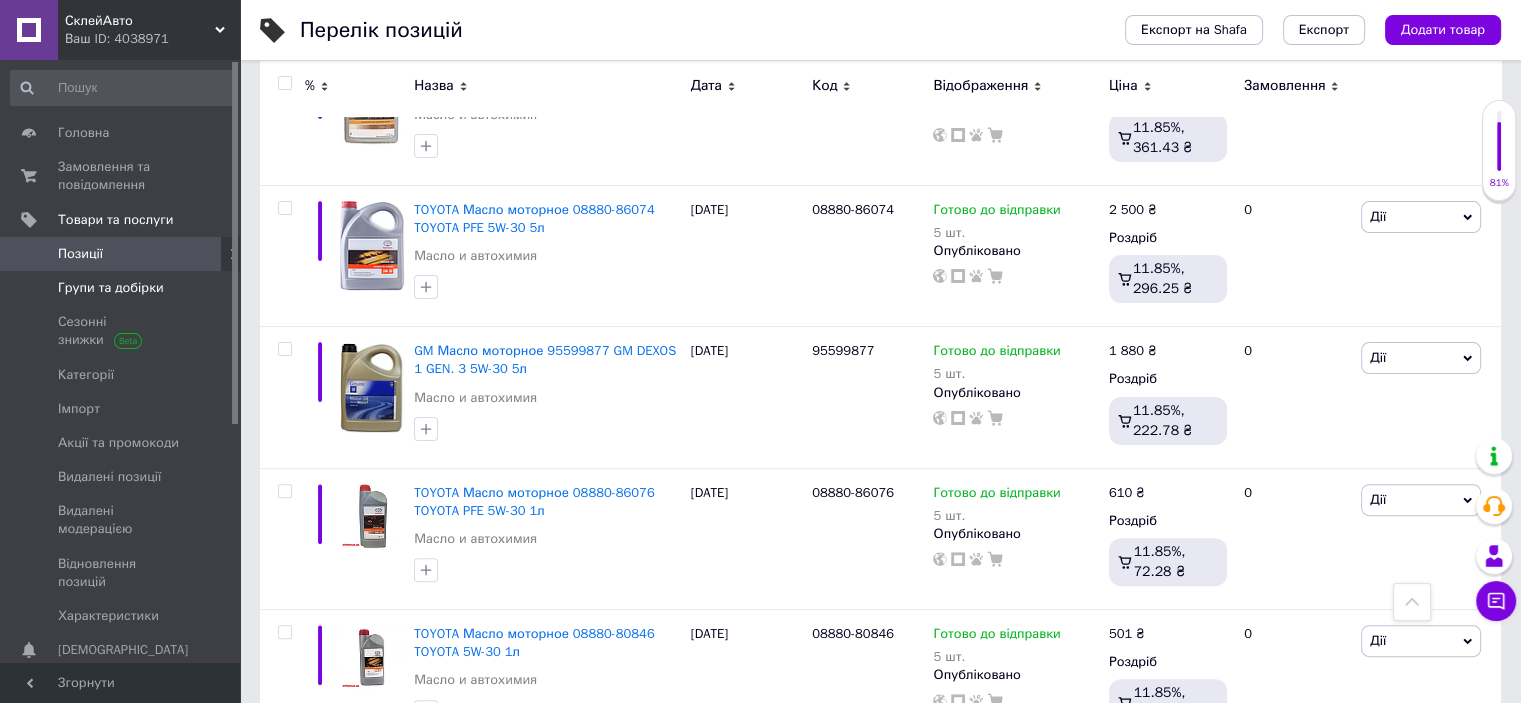 click on "Групи та добірки" at bounding box center (111, 288) 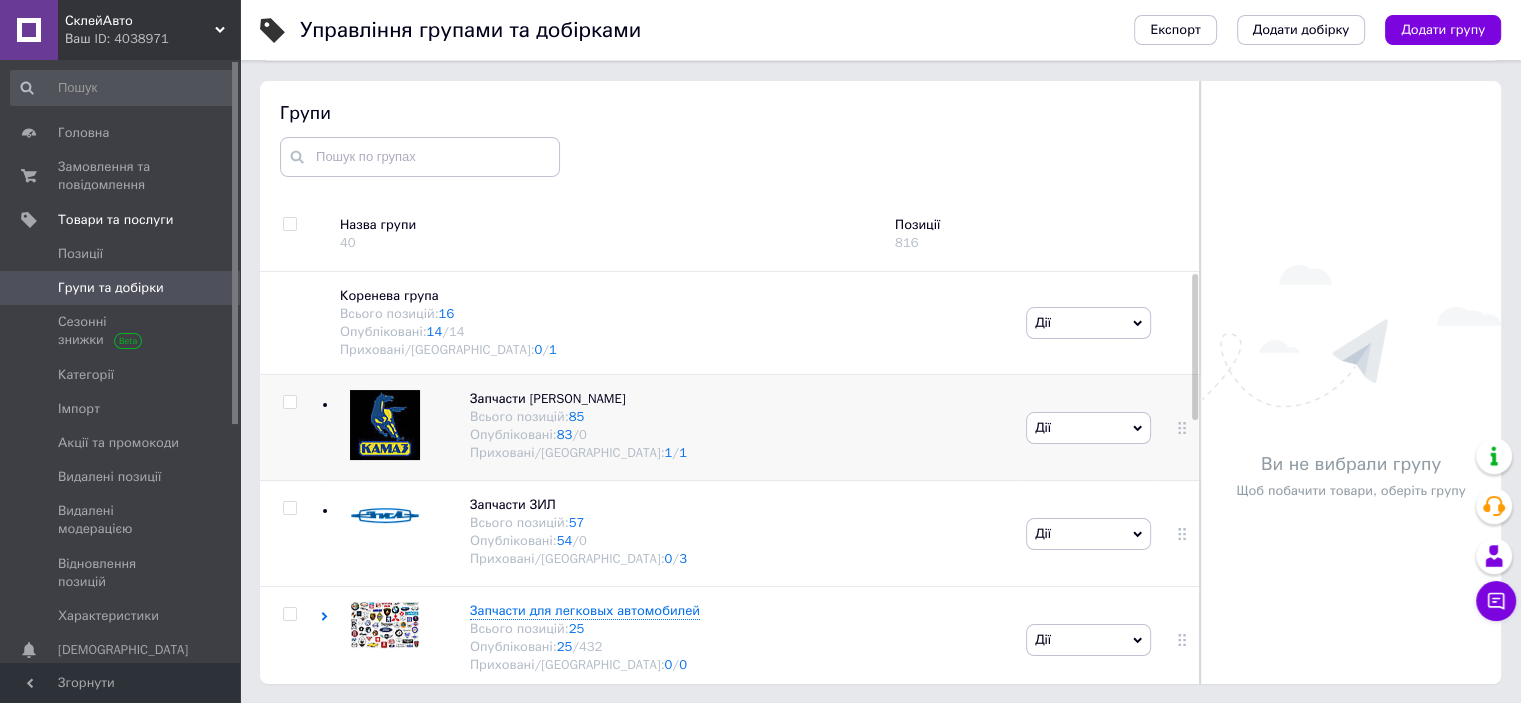 scroll, scrollTop: 113, scrollLeft: 0, axis: vertical 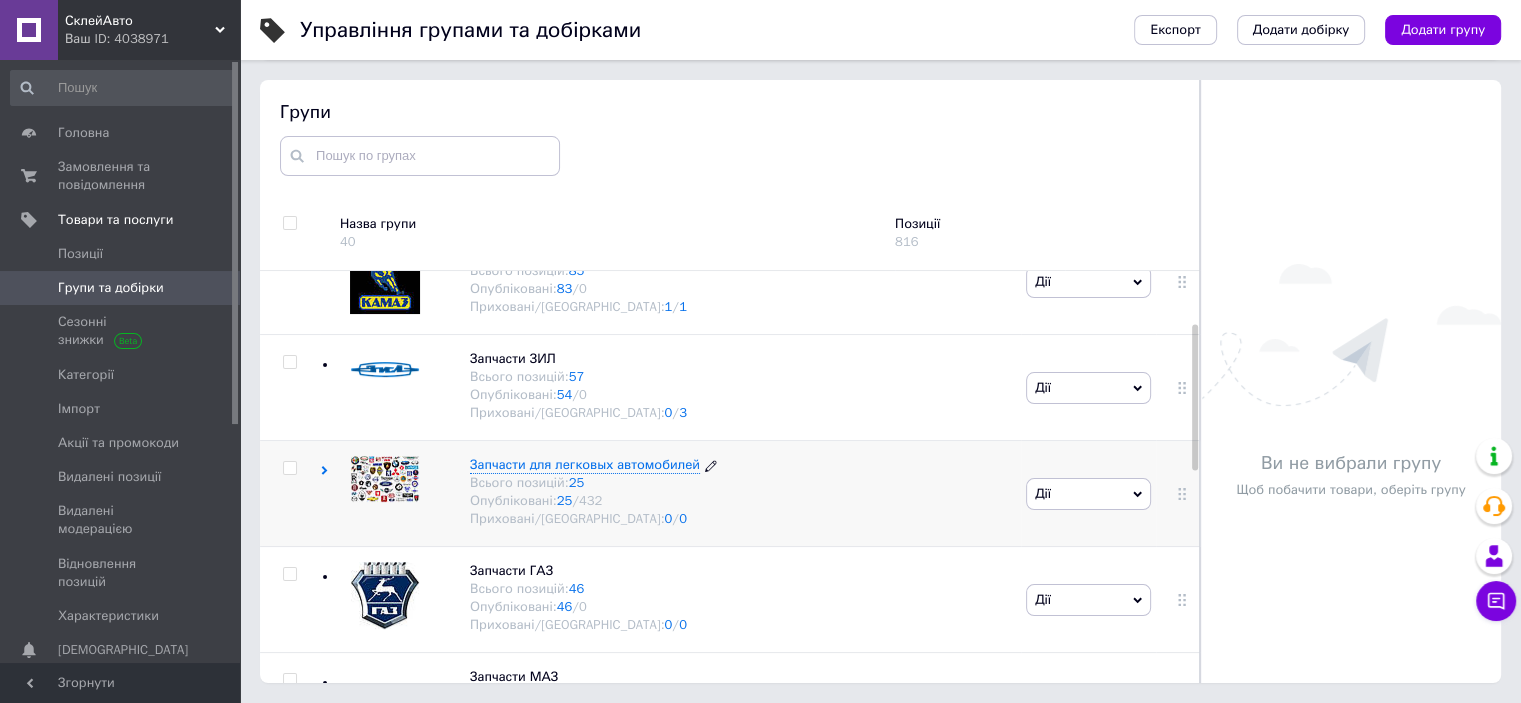 click on "Запчасти для легковых автомобилей" at bounding box center [585, 464] 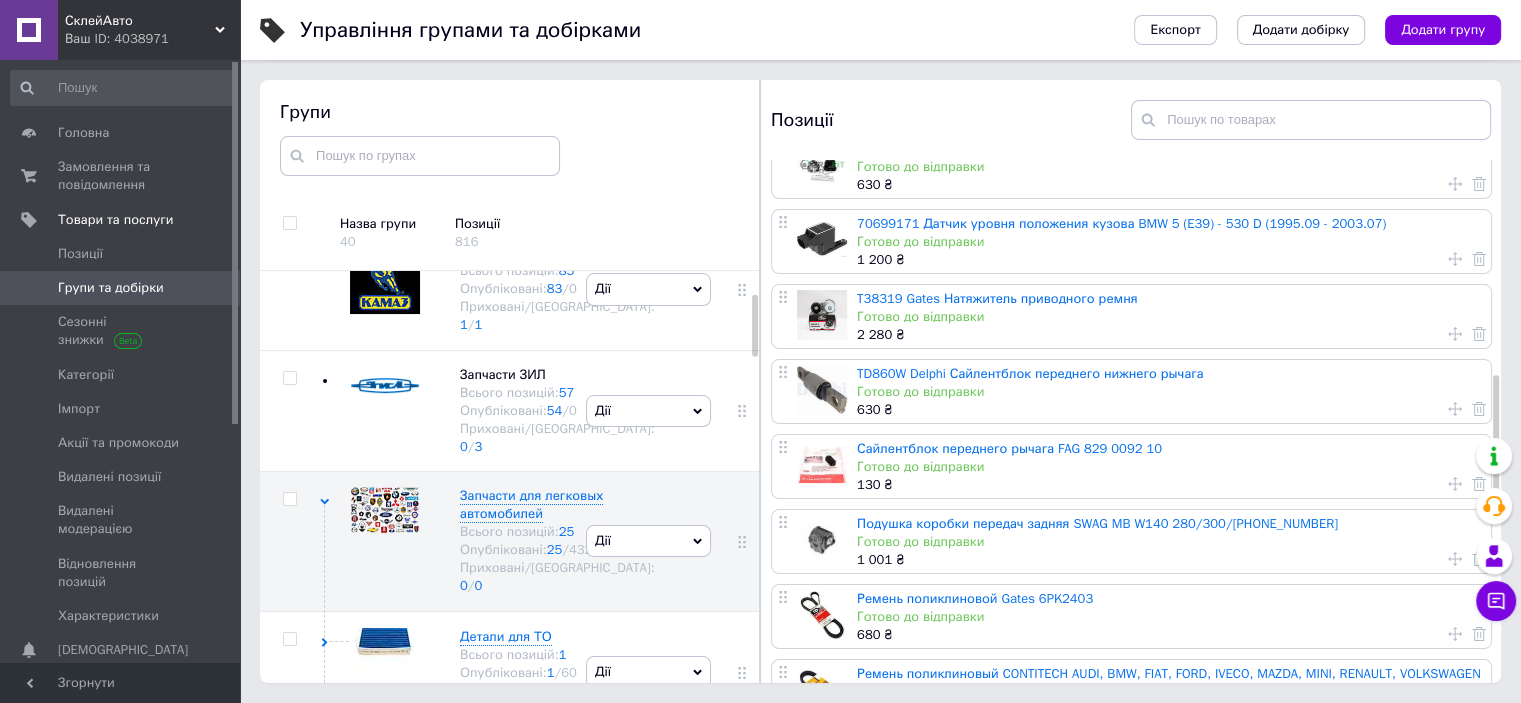 scroll, scrollTop: 900, scrollLeft: 0, axis: vertical 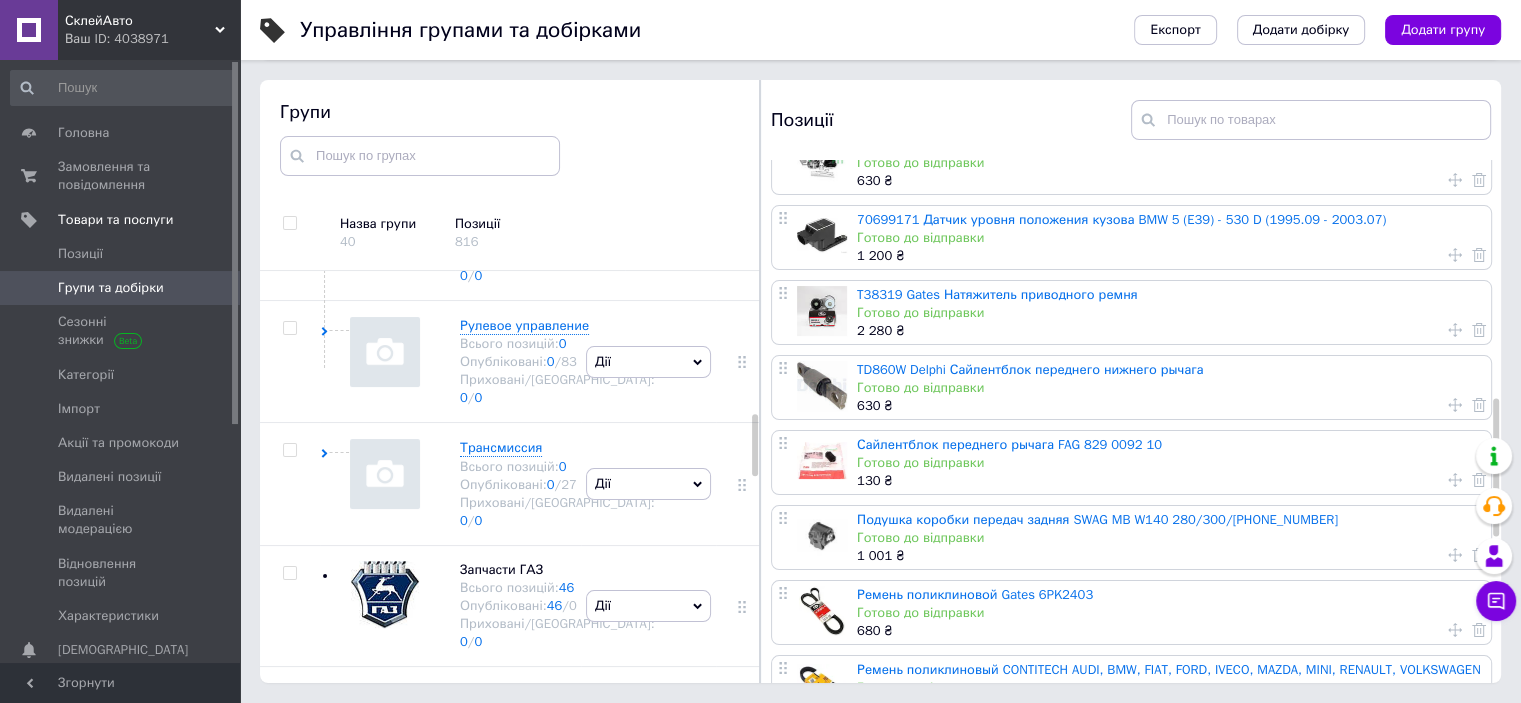 click on "Дії Приховати групу Редагувати групу Додати підгрупу Додати товар Видалити групу" at bounding box center (648, 117) 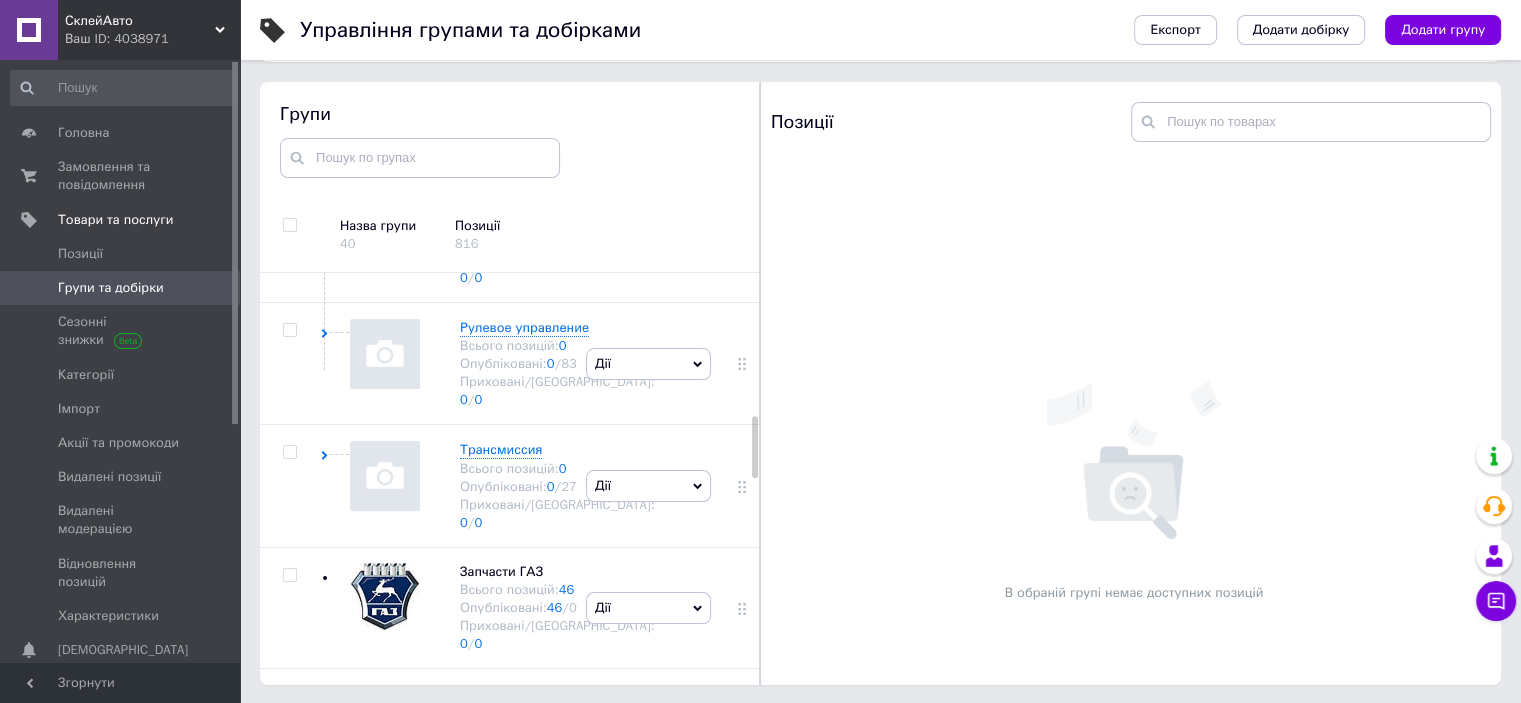 scroll, scrollTop: 113, scrollLeft: 0, axis: vertical 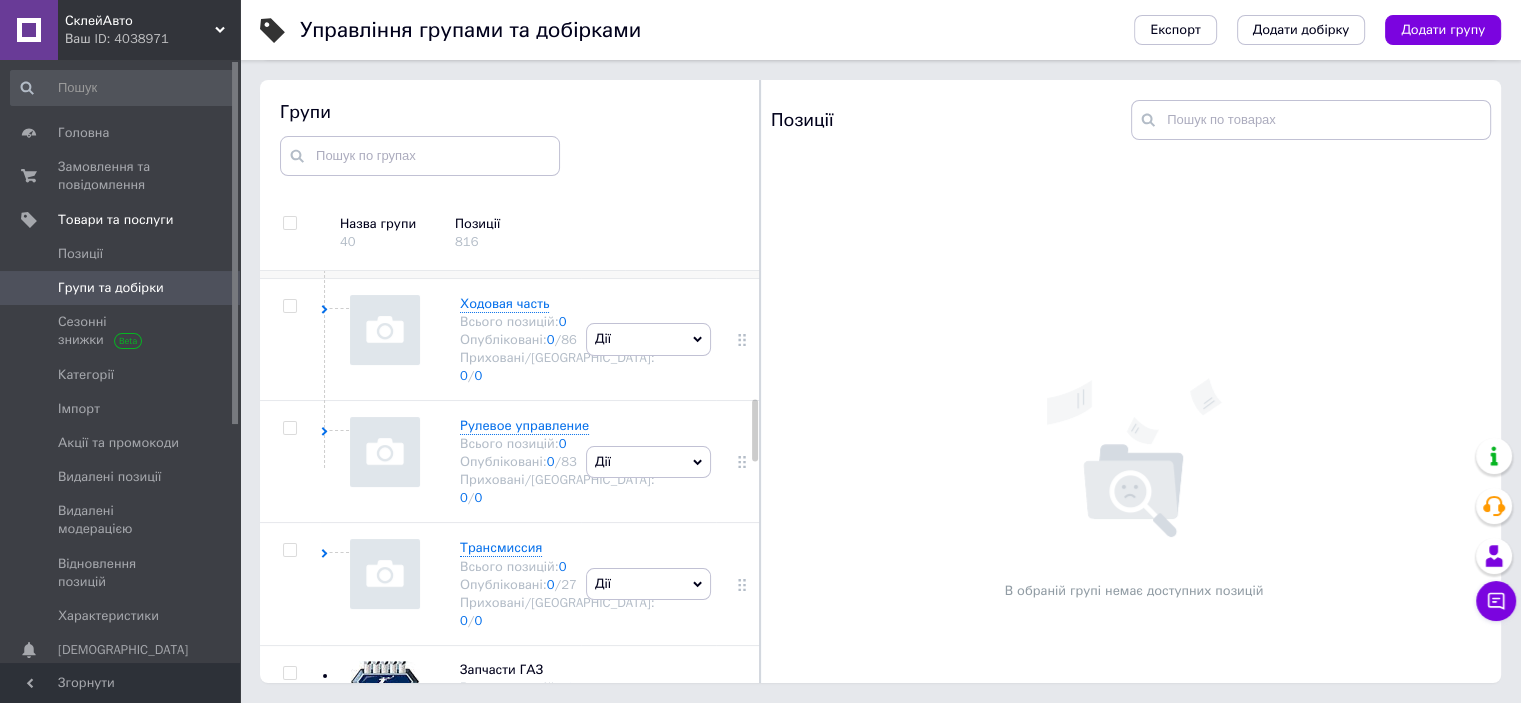 click on "Тормозная система" at bounding box center (521, 180) 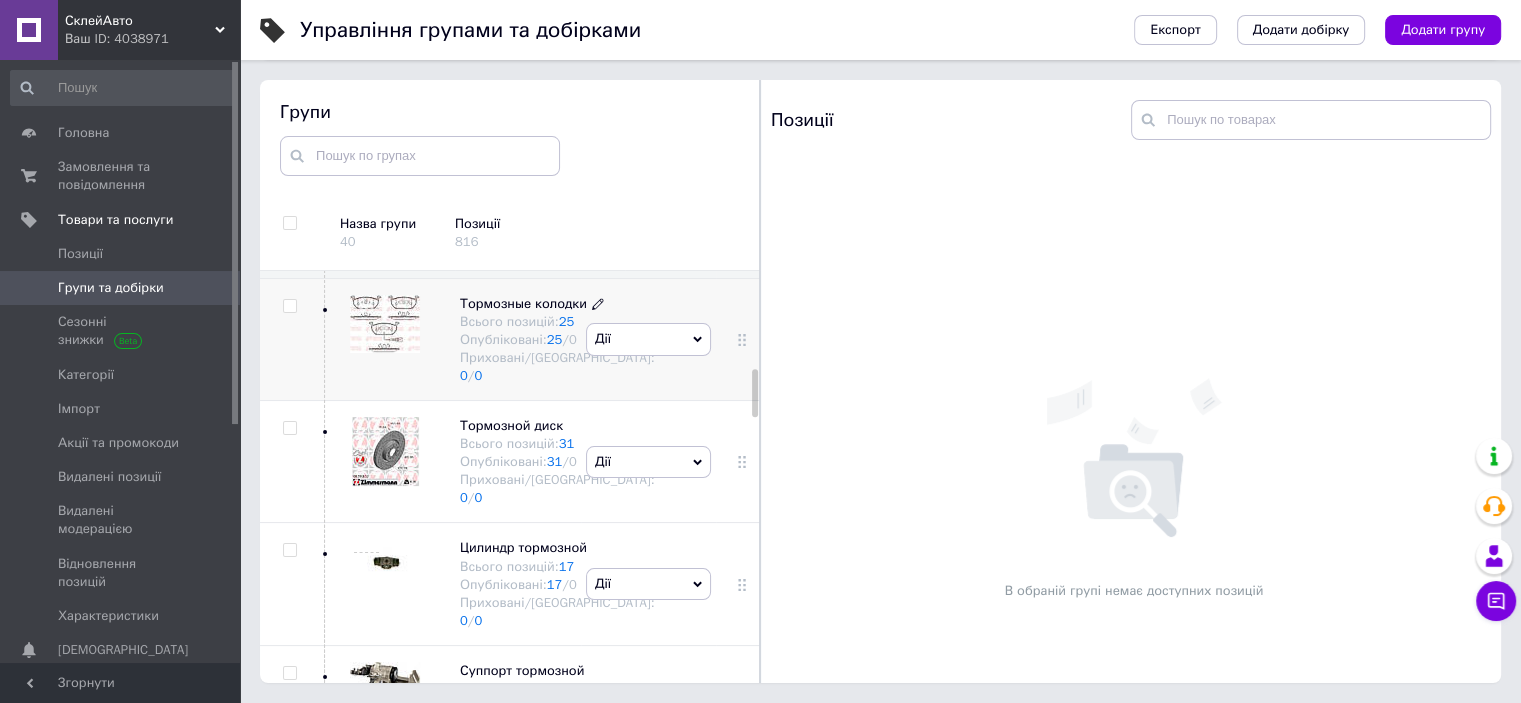 click on "Тормозные колодки" at bounding box center [523, 303] 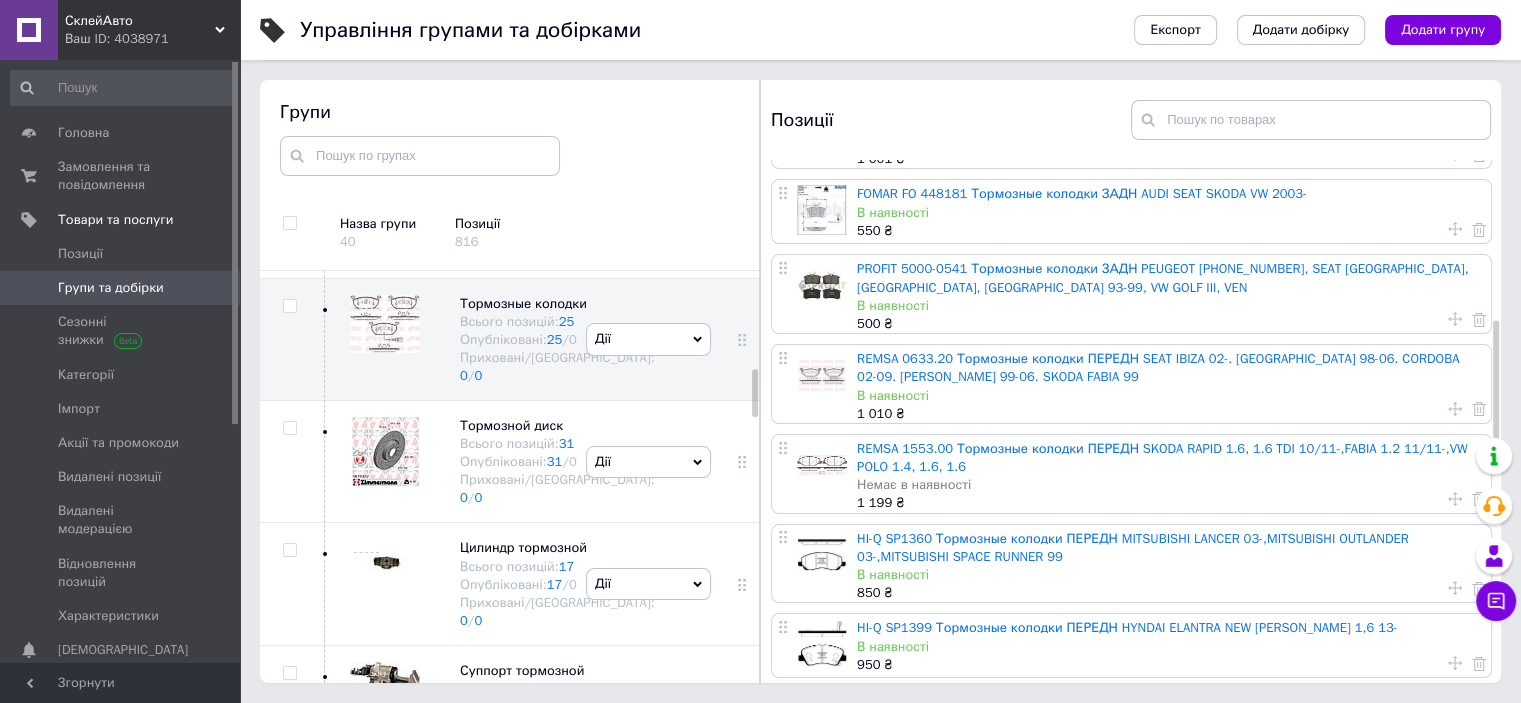 scroll, scrollTop: 700, scrollLeft: 0, axis: vertical 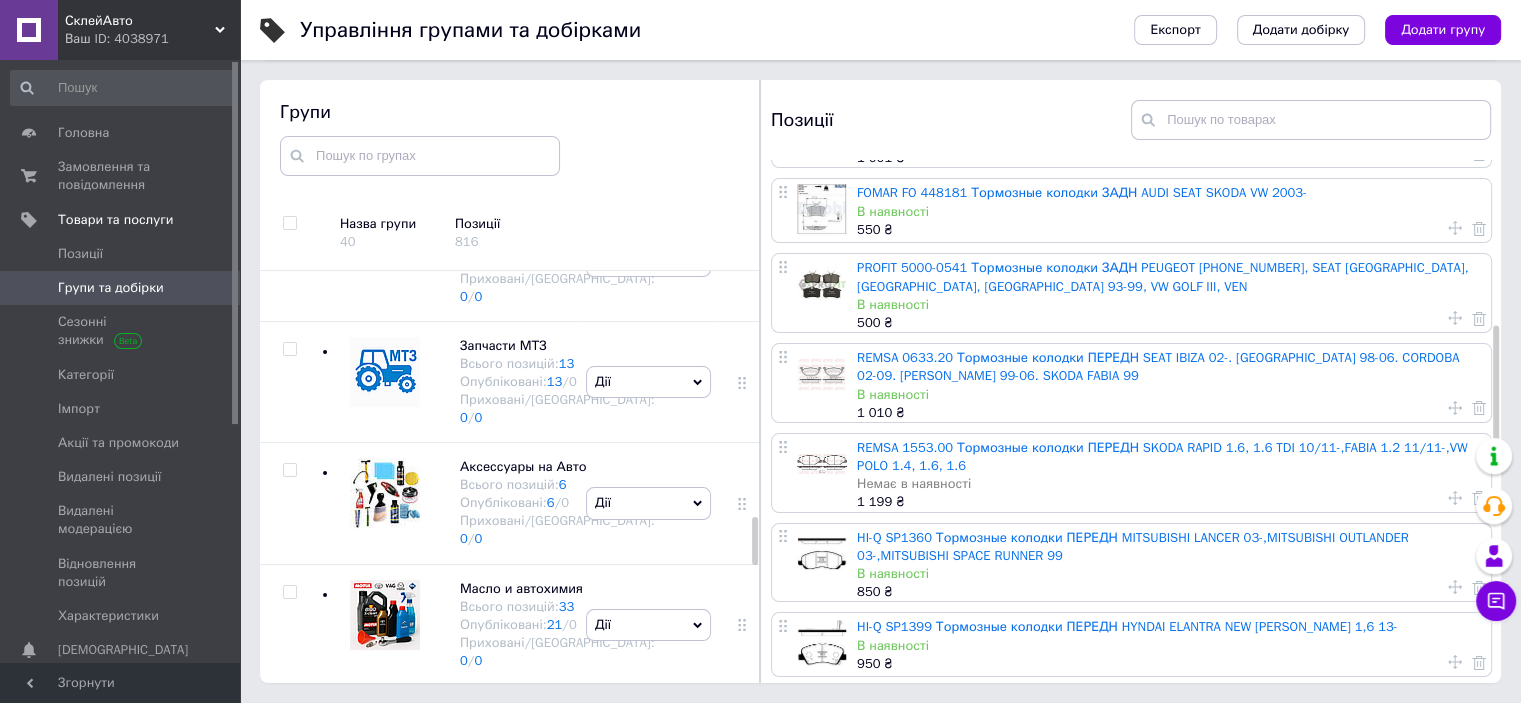 click 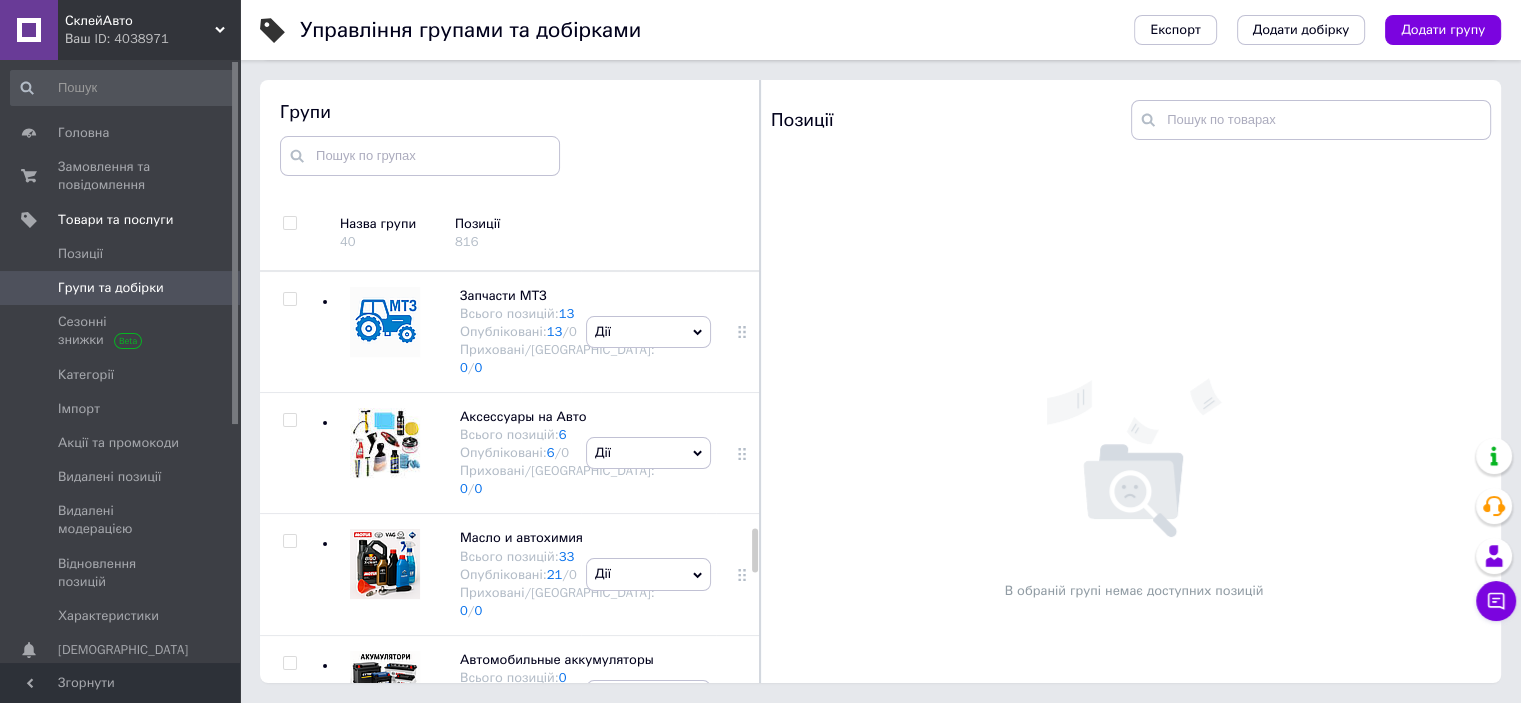 scroll, scrollTop: 2445, scrollLeft: 0, axis: vertical 